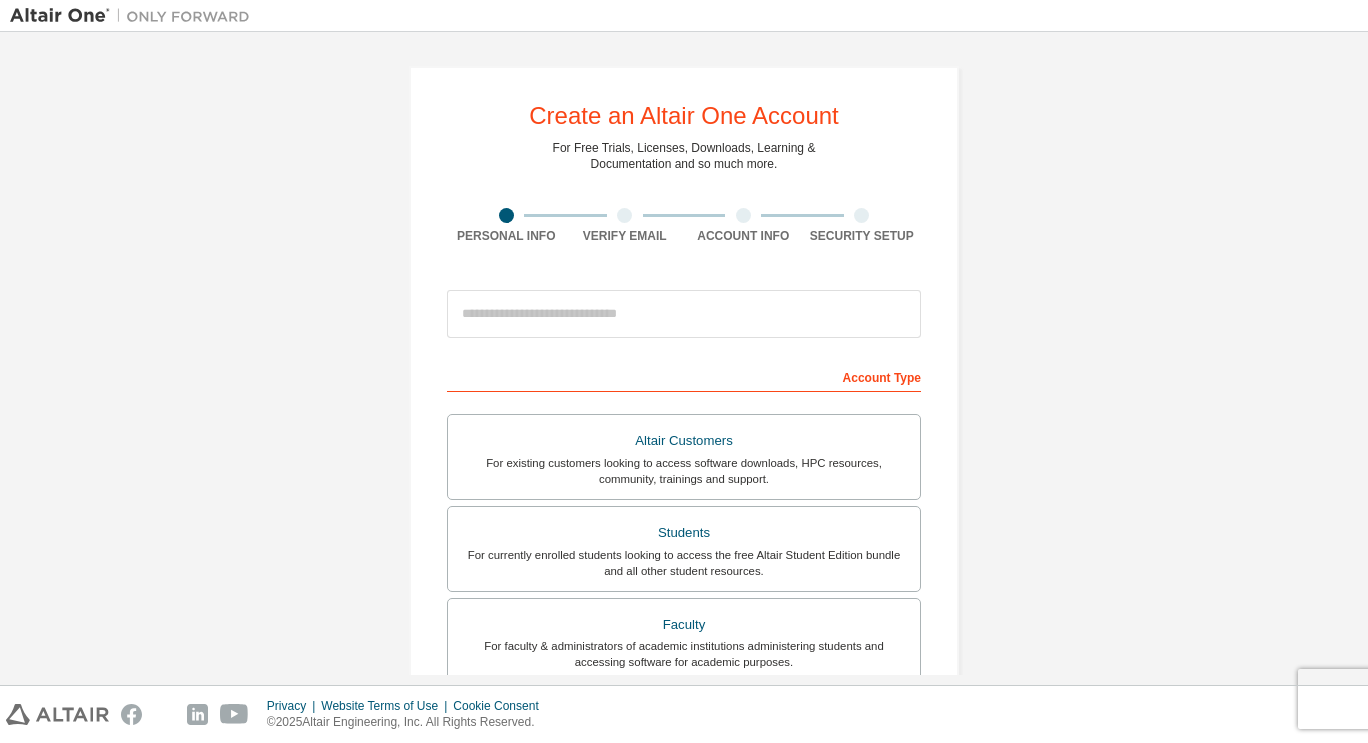 scroll, scrollTop: 0, scrollLeft: 0, axis: both 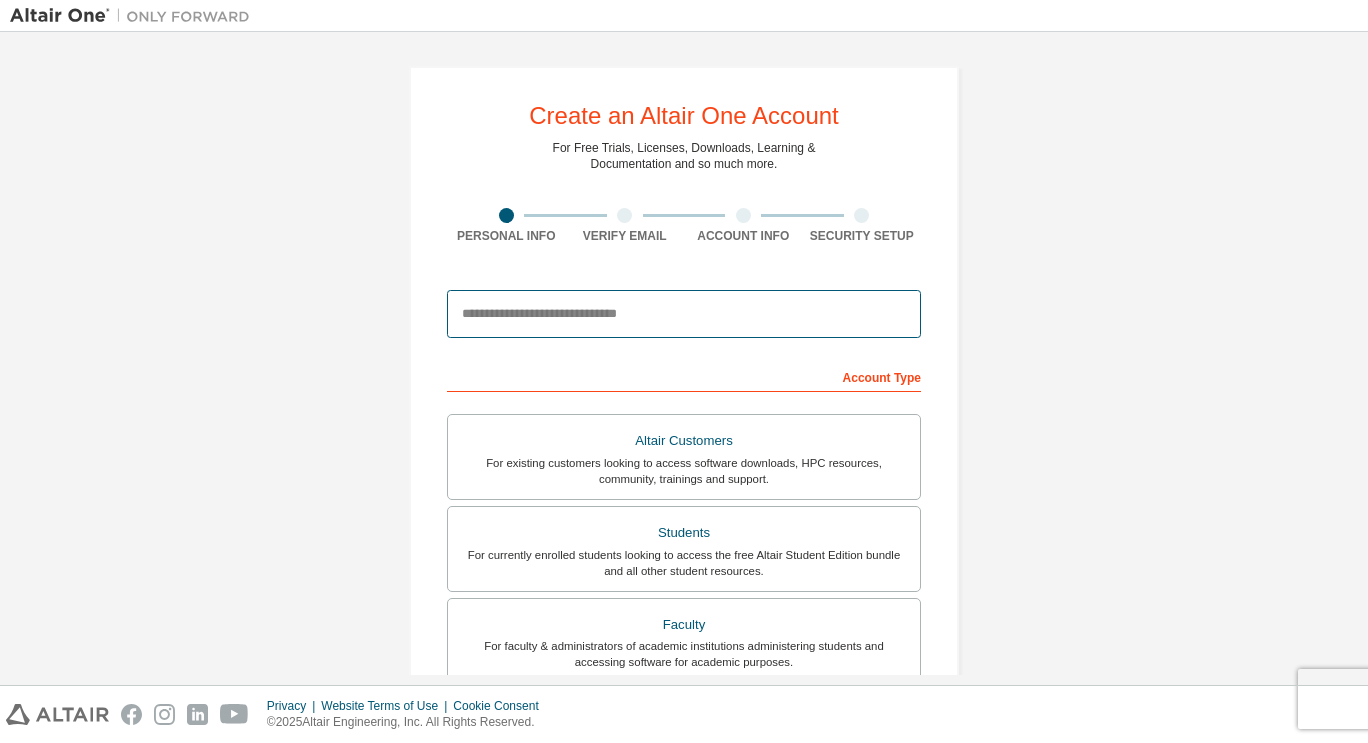 click at bounding box center (684, 314) 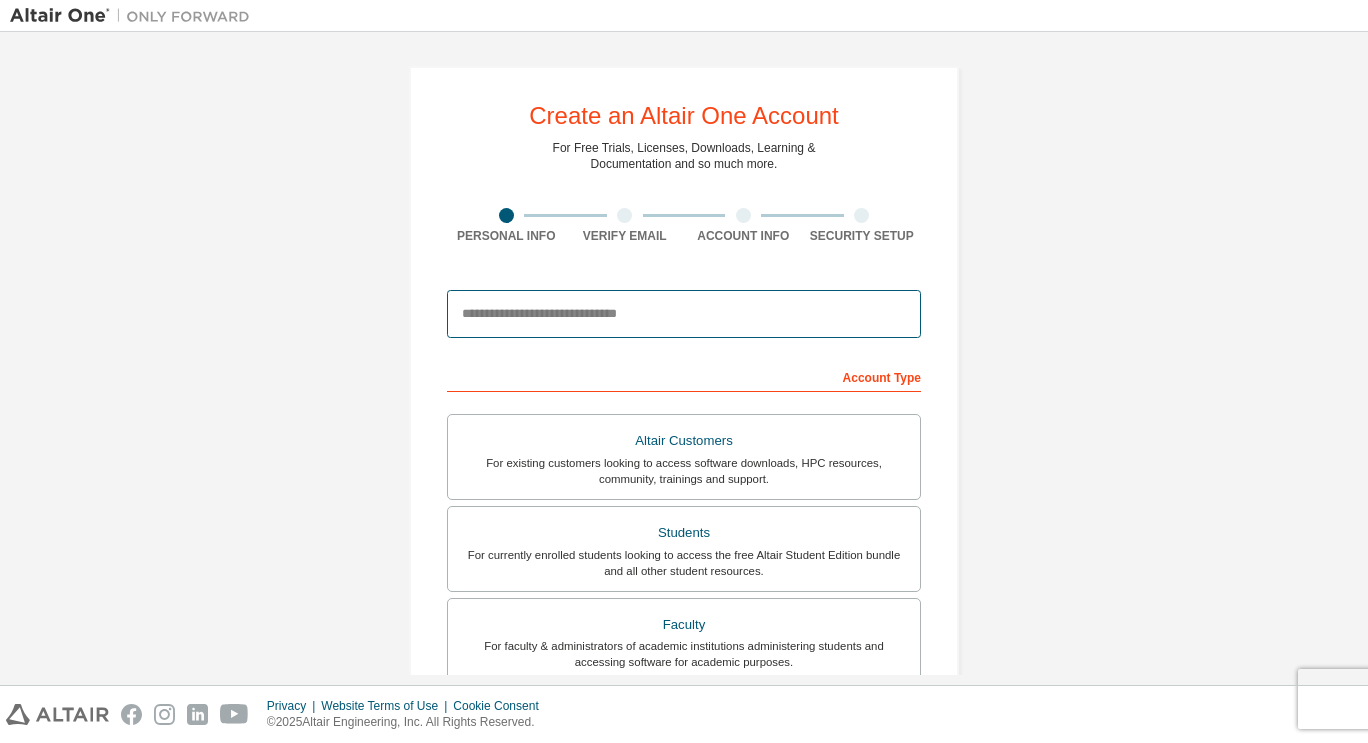 type on "**********" 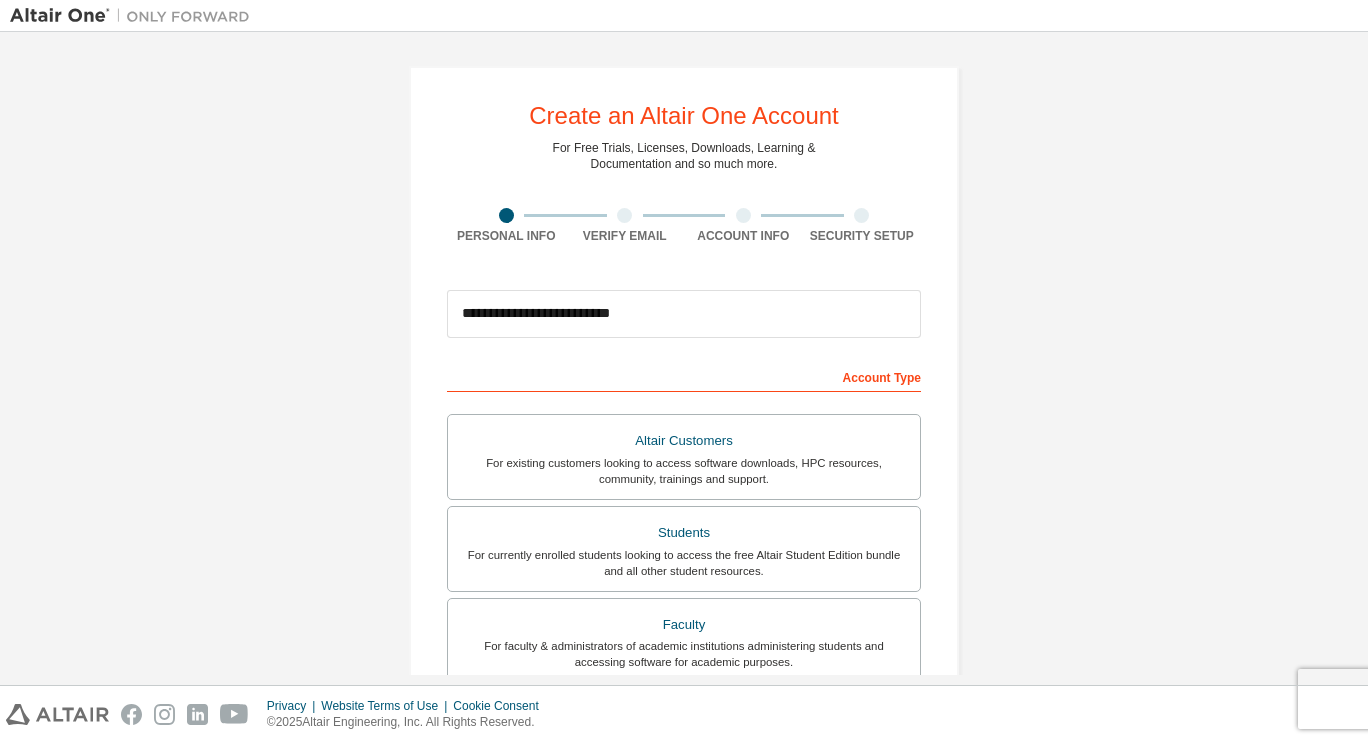 type on "*******" 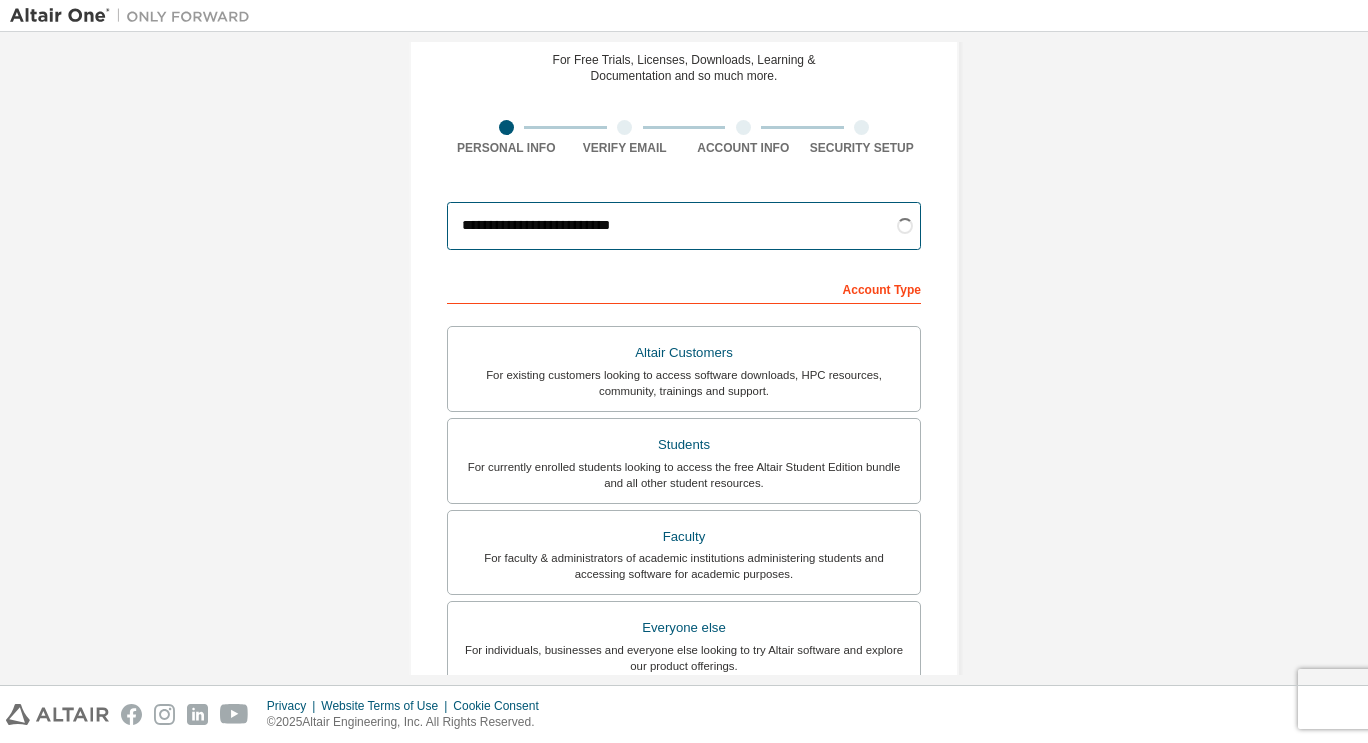 scroll, scrollTop: 98, scrollLeft: 0, axis: vertical 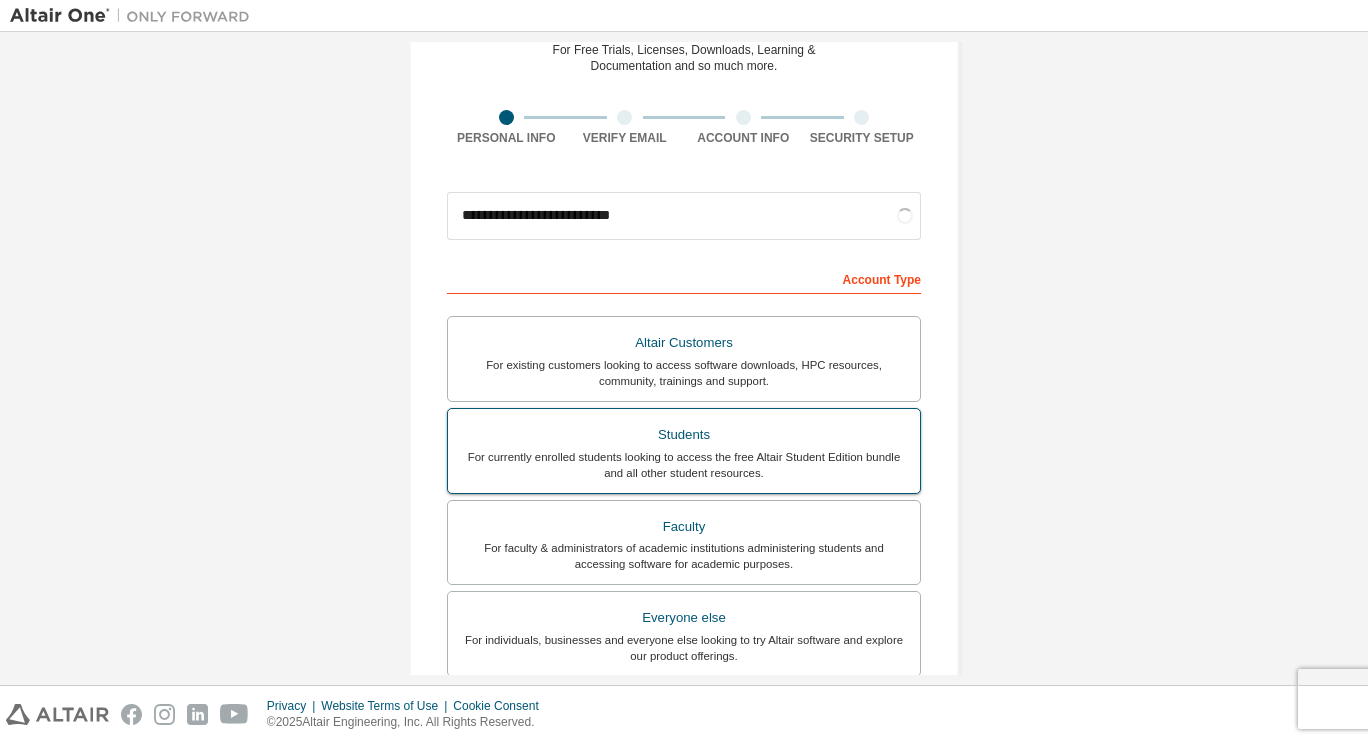 click on "Students For currently enrolled students looking to access the free Altair Student Edition bundle and all other student resources." at bounding box center [684, 451] 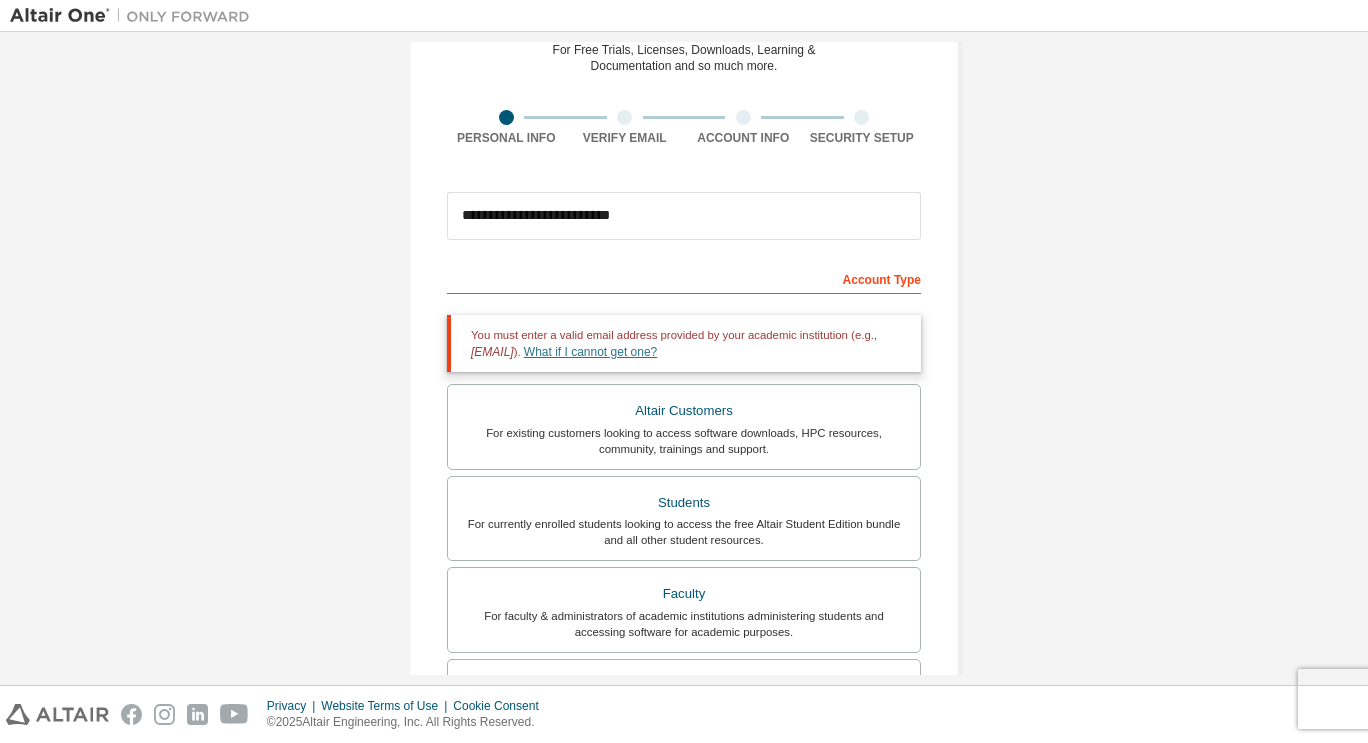 click on "What if I cannot get one?" at bounding box center [590, 352] 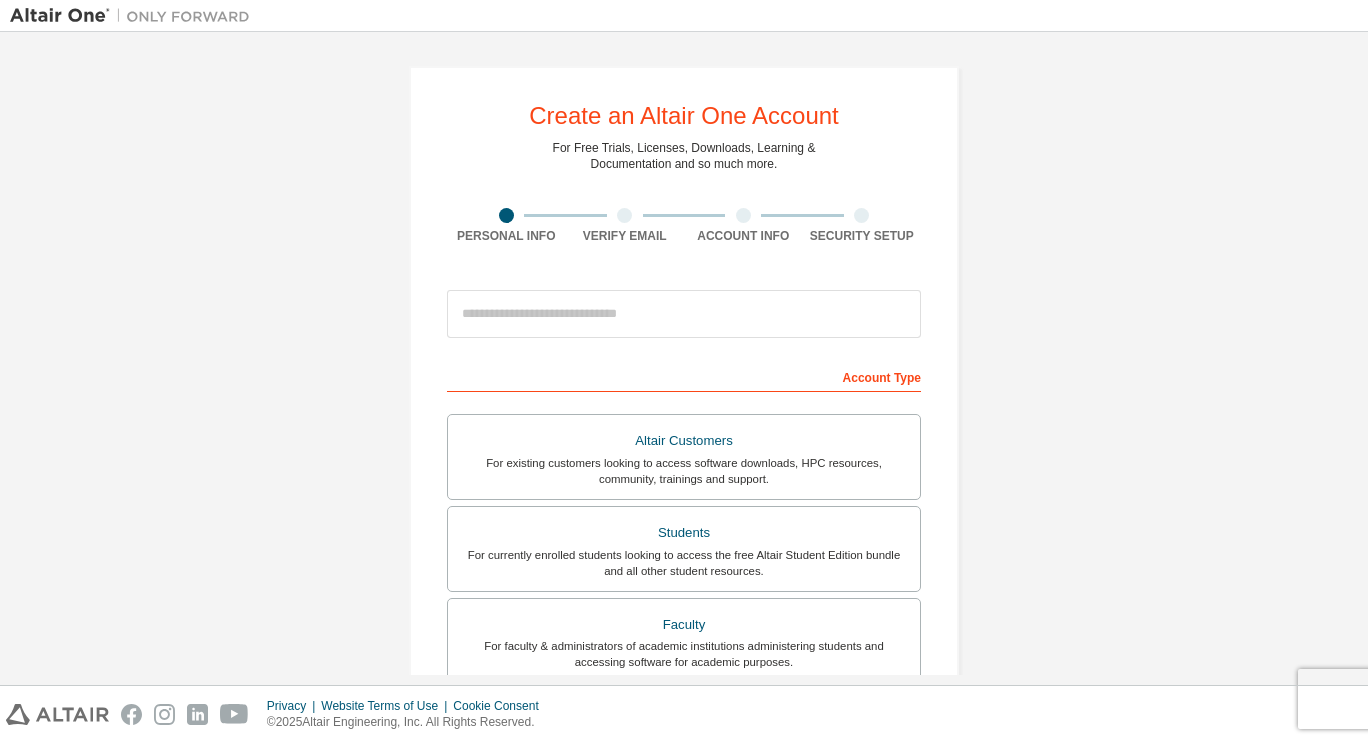 scroll, scrollTop: 0, scrollLeft: 0, axis: both 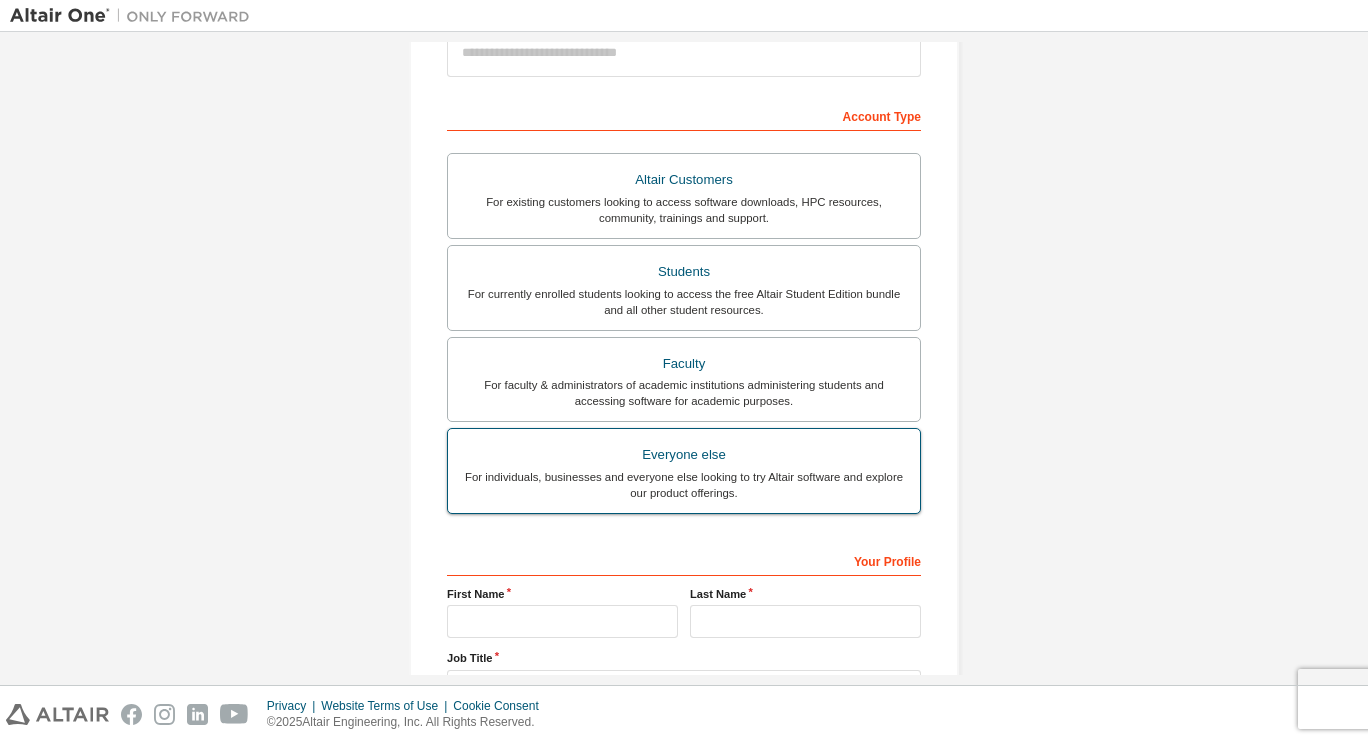 click on "Everyone else" at bounding box center [684, 455] 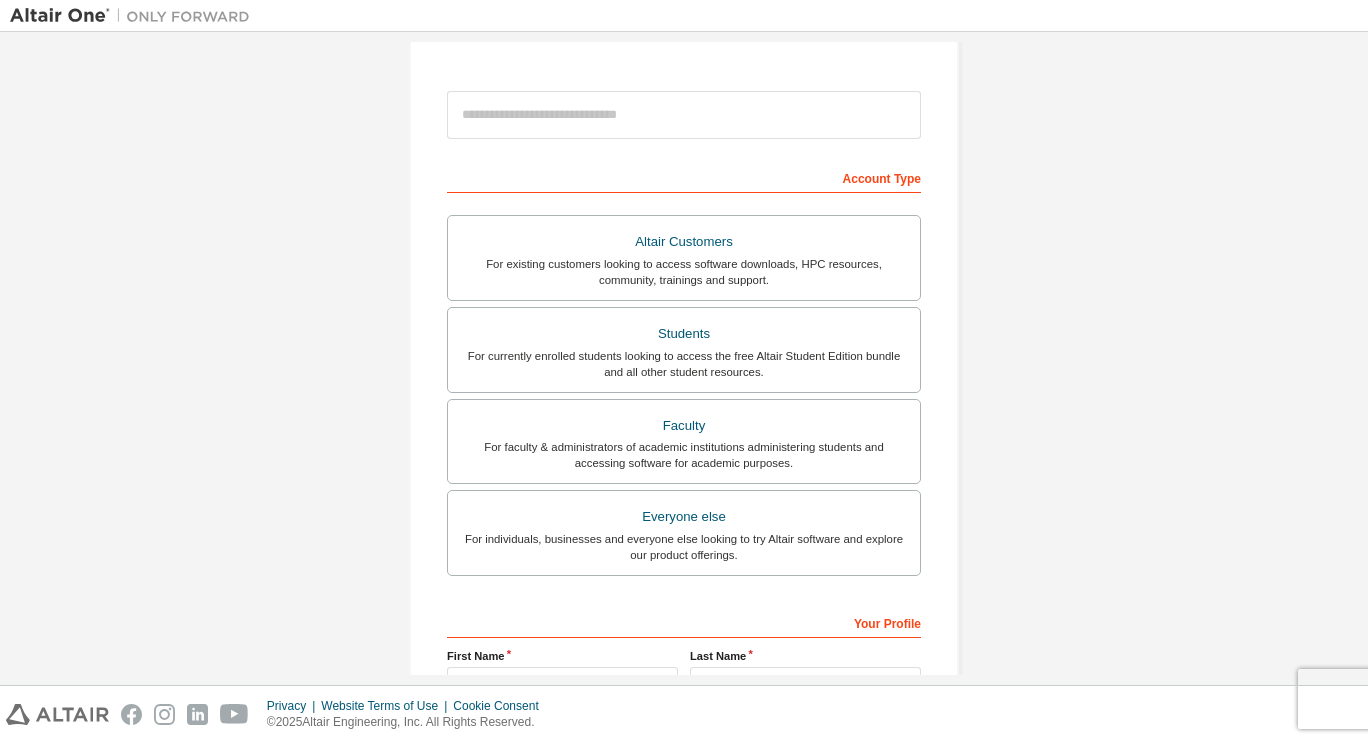 scroll, scrollTop: 200, scrollLeft: 0, axis: vertical 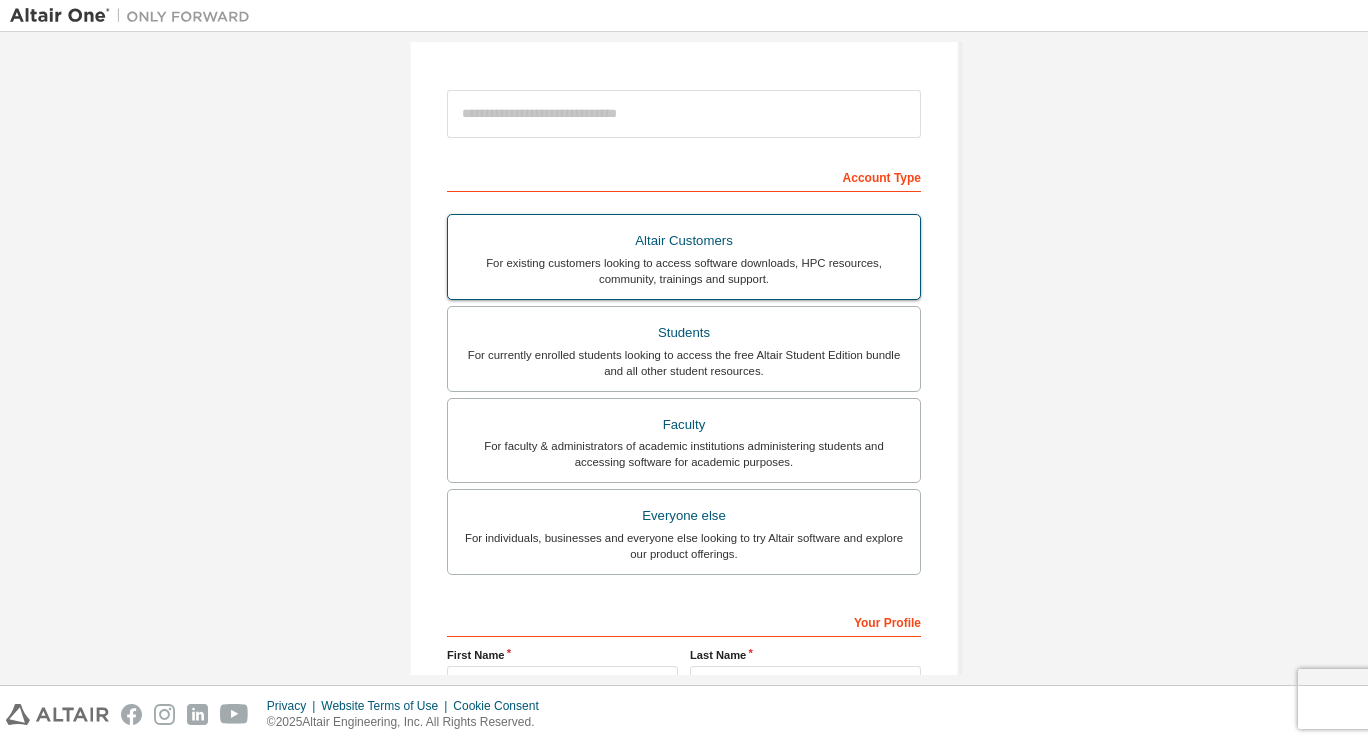 click on "For existing customers looking to access software downloads, HPC resources, community, trainings and support." at bounding box center (684, 271) 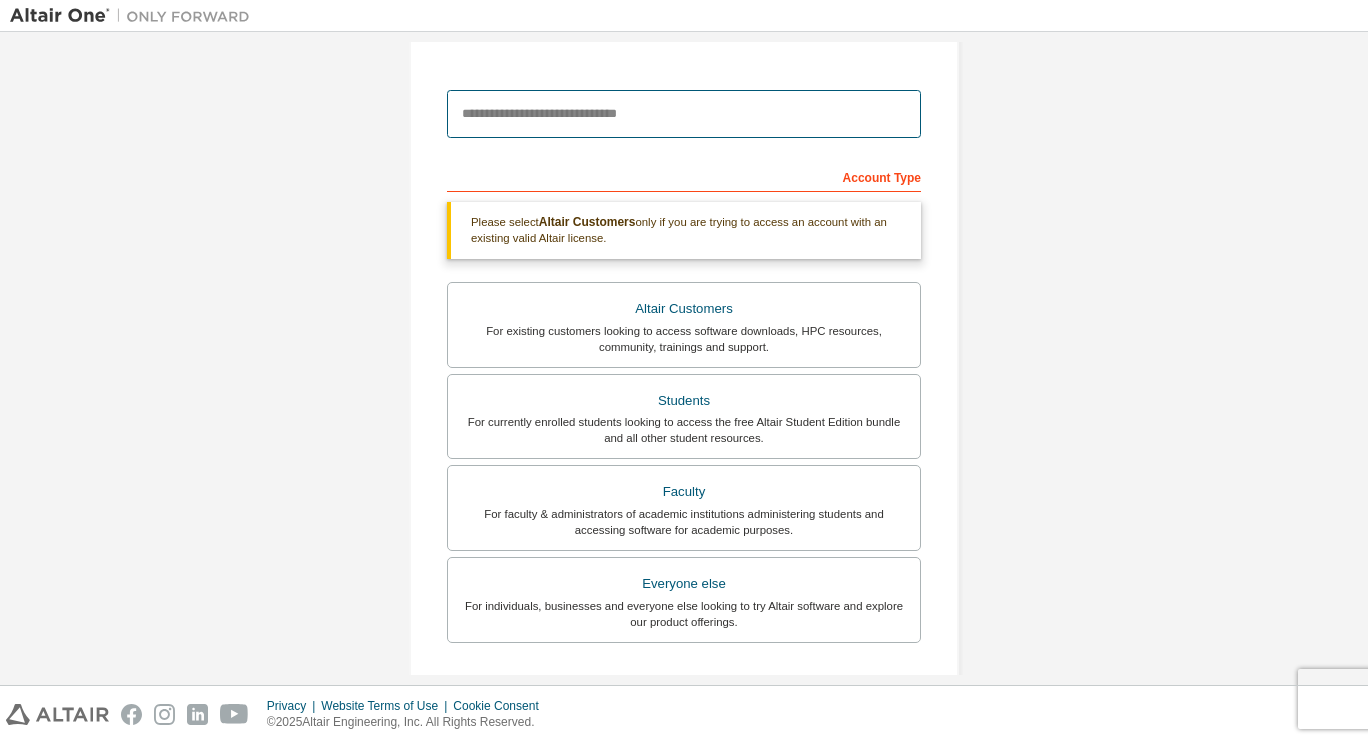 click at bounding box center (684, 114) 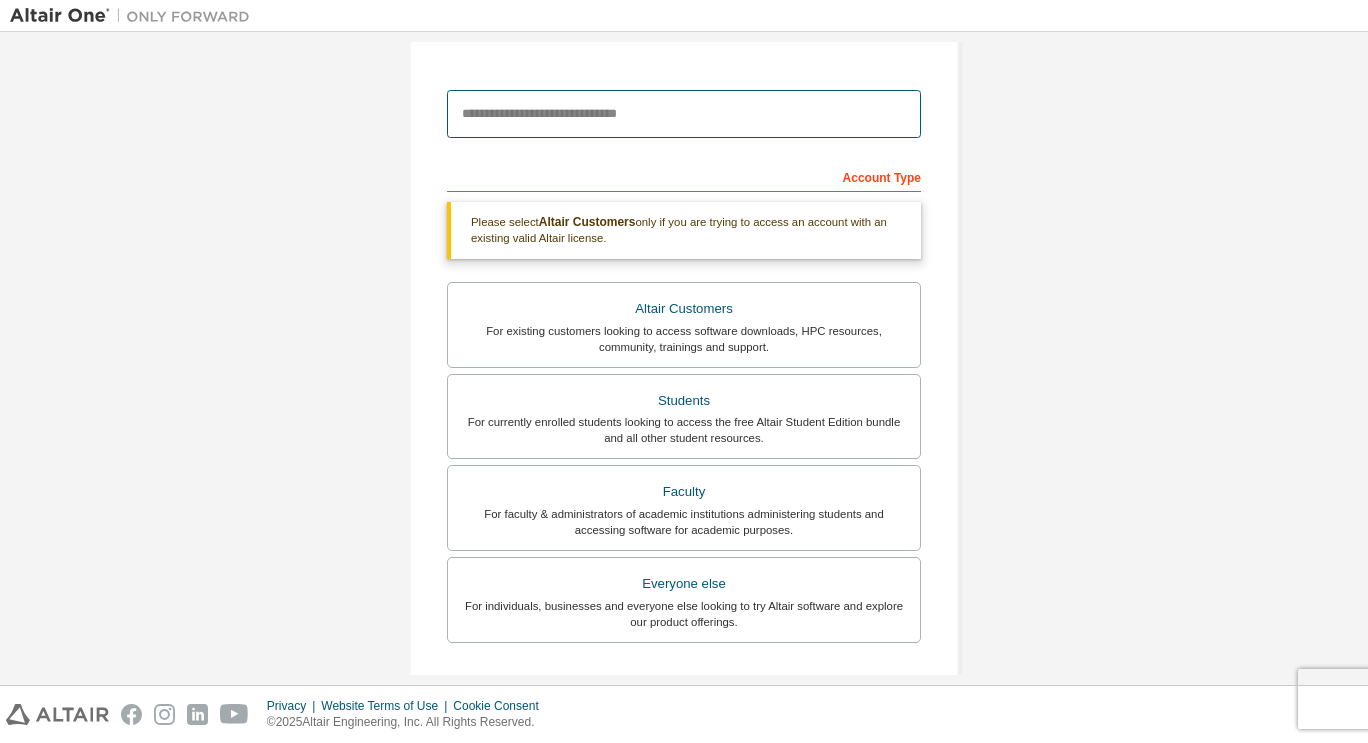 type on "**********" 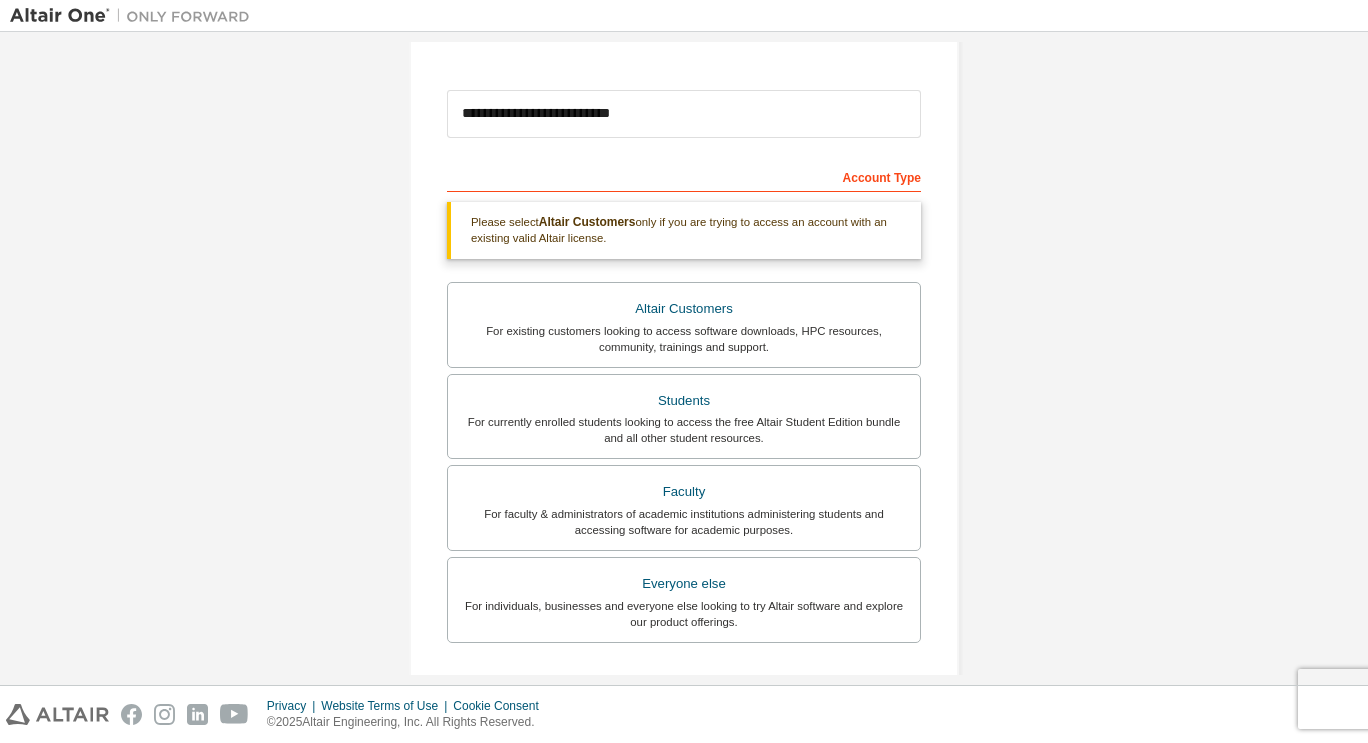 type on "*******" 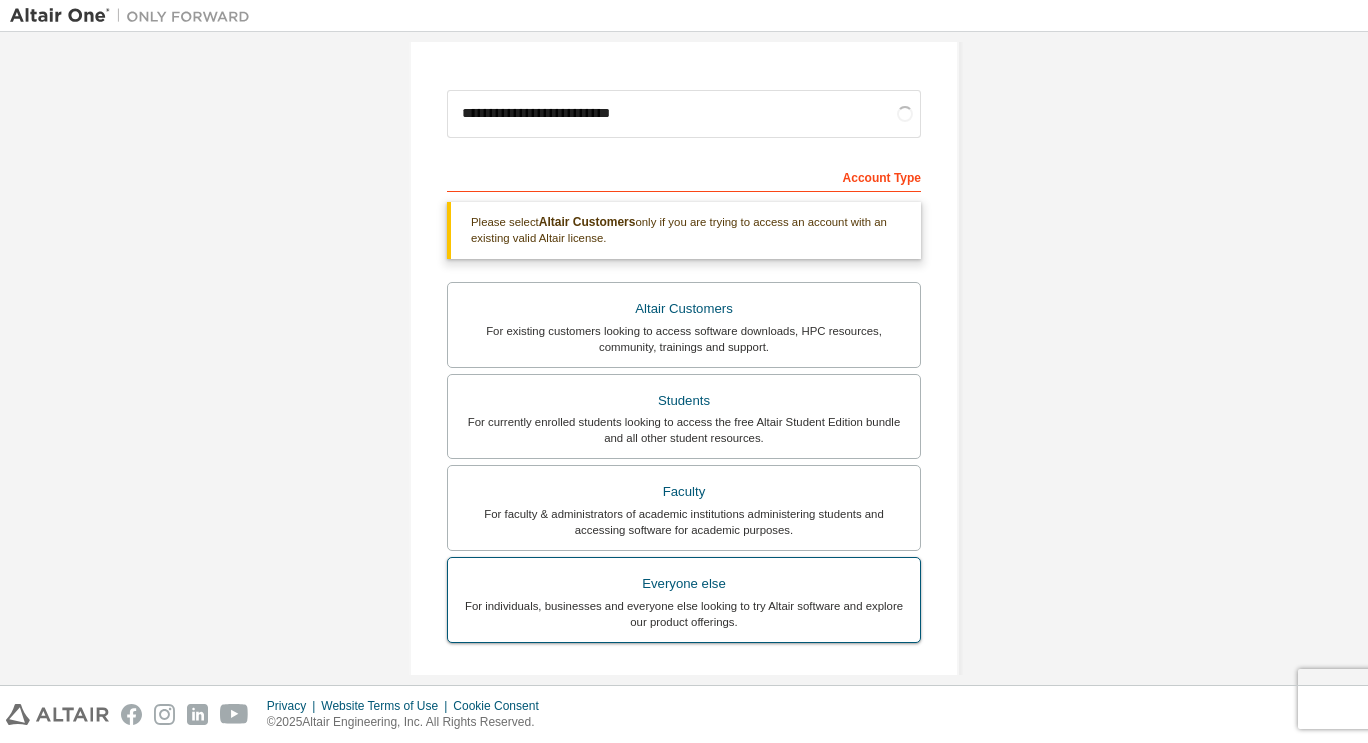 click on "Everyone else For individuals, businesses and everyone else looking to try Altair software and explore our product offerings." at bounding box center (684, 600) 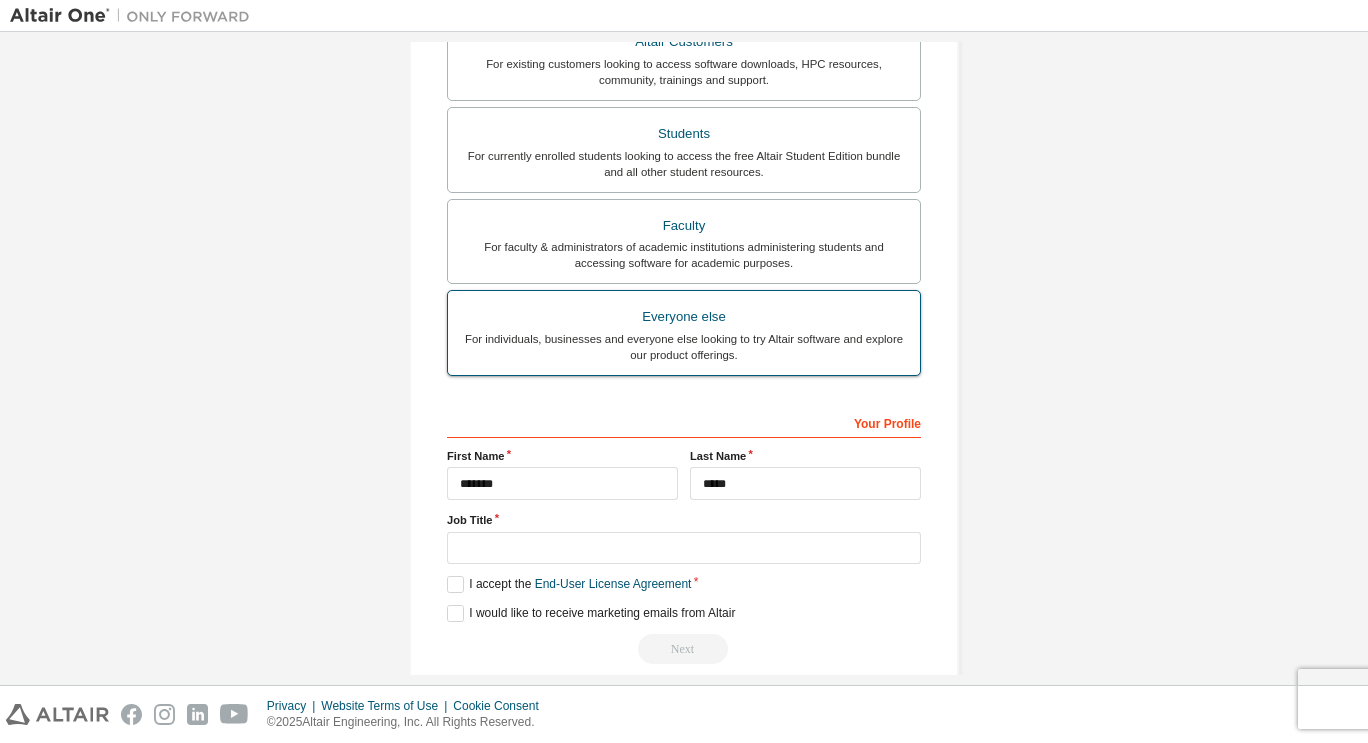 scroll, scrollTop: 426, scrollLeft: 0, axis: vertical 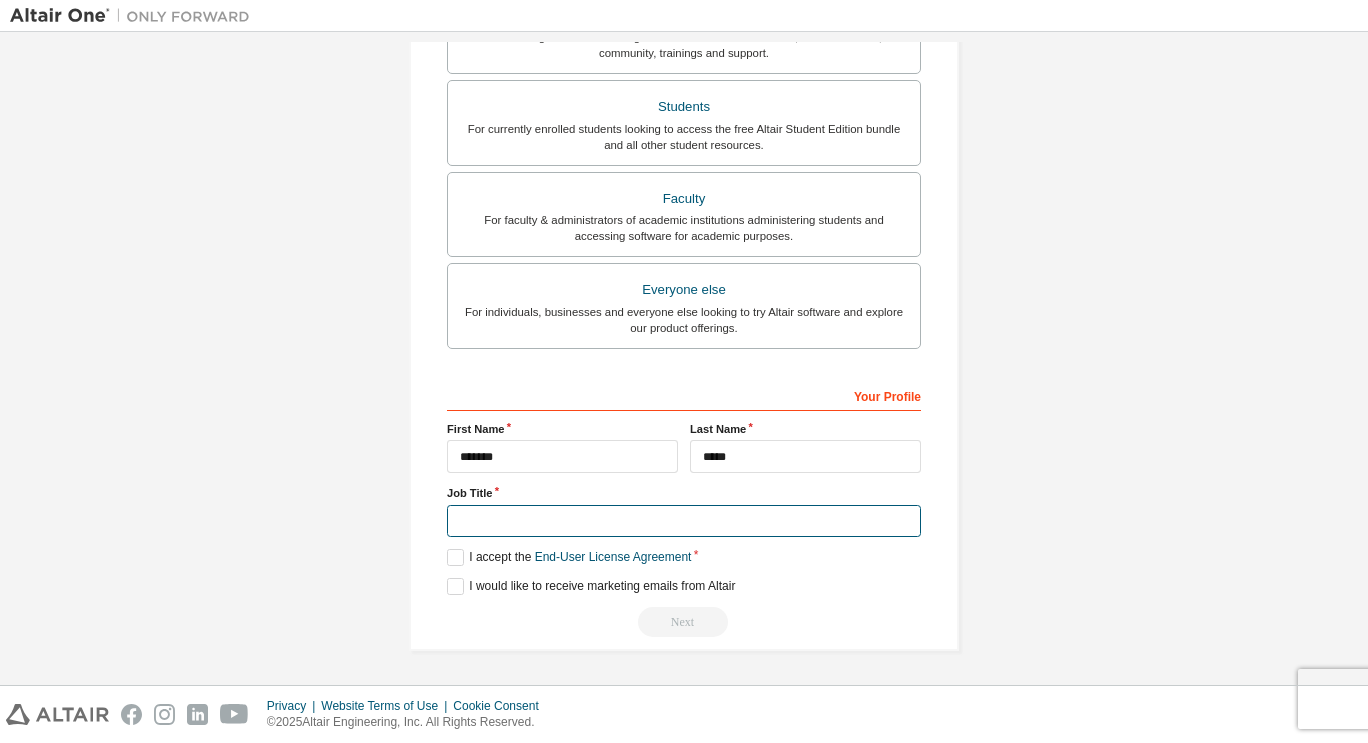 click at bounding box center (684, 521) 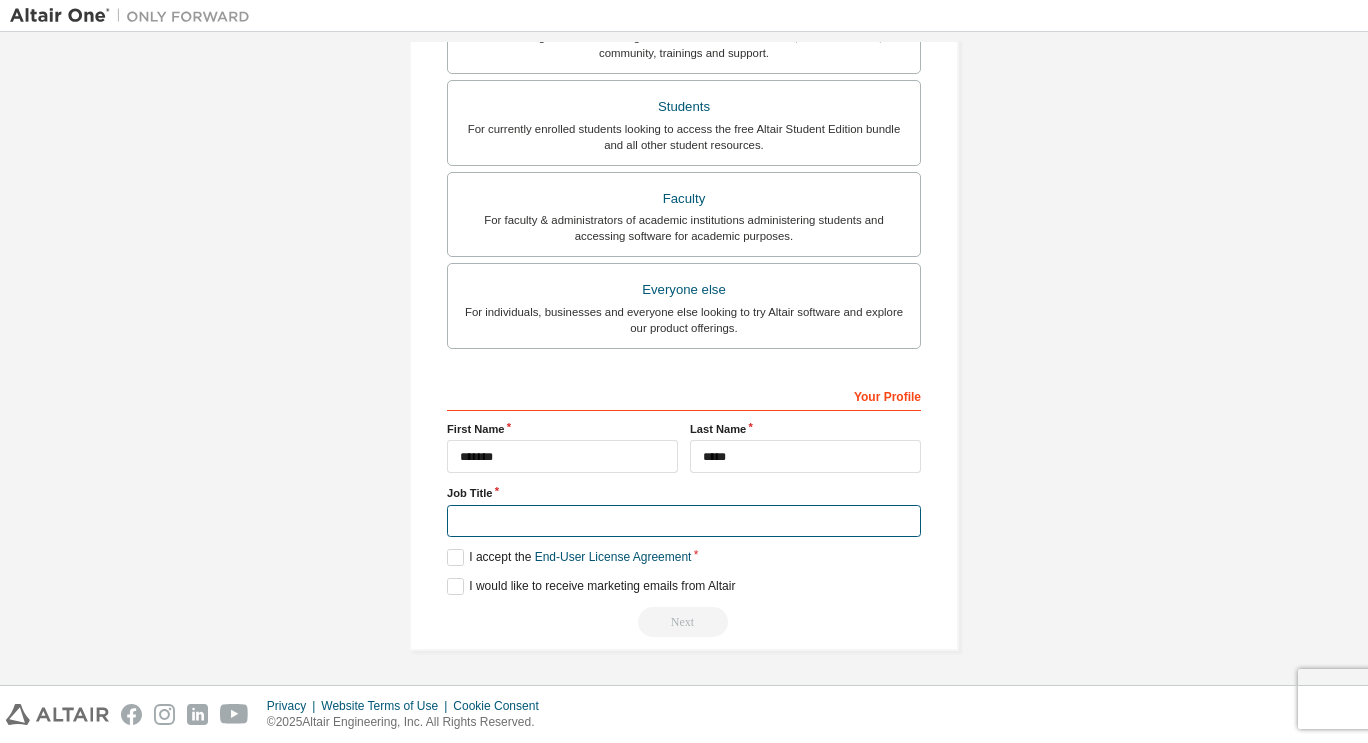 type on "*" 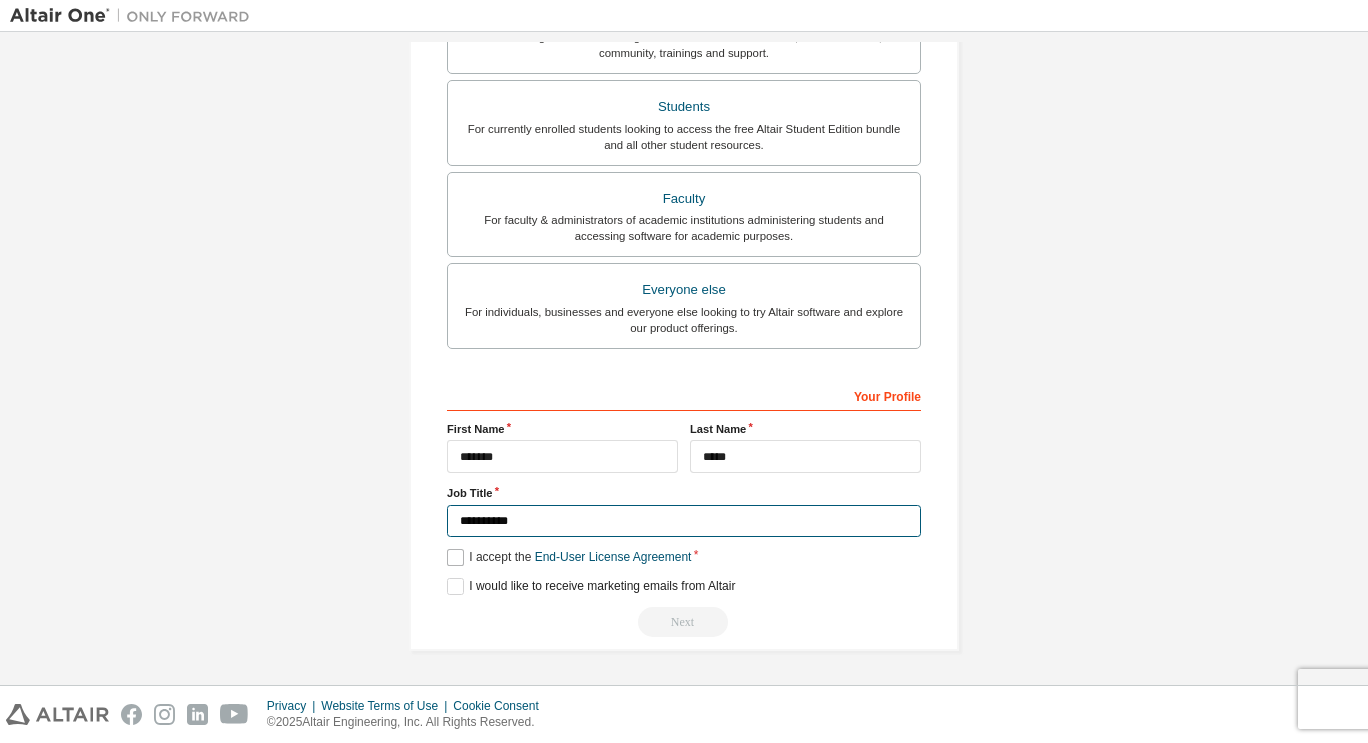 type on "**********" 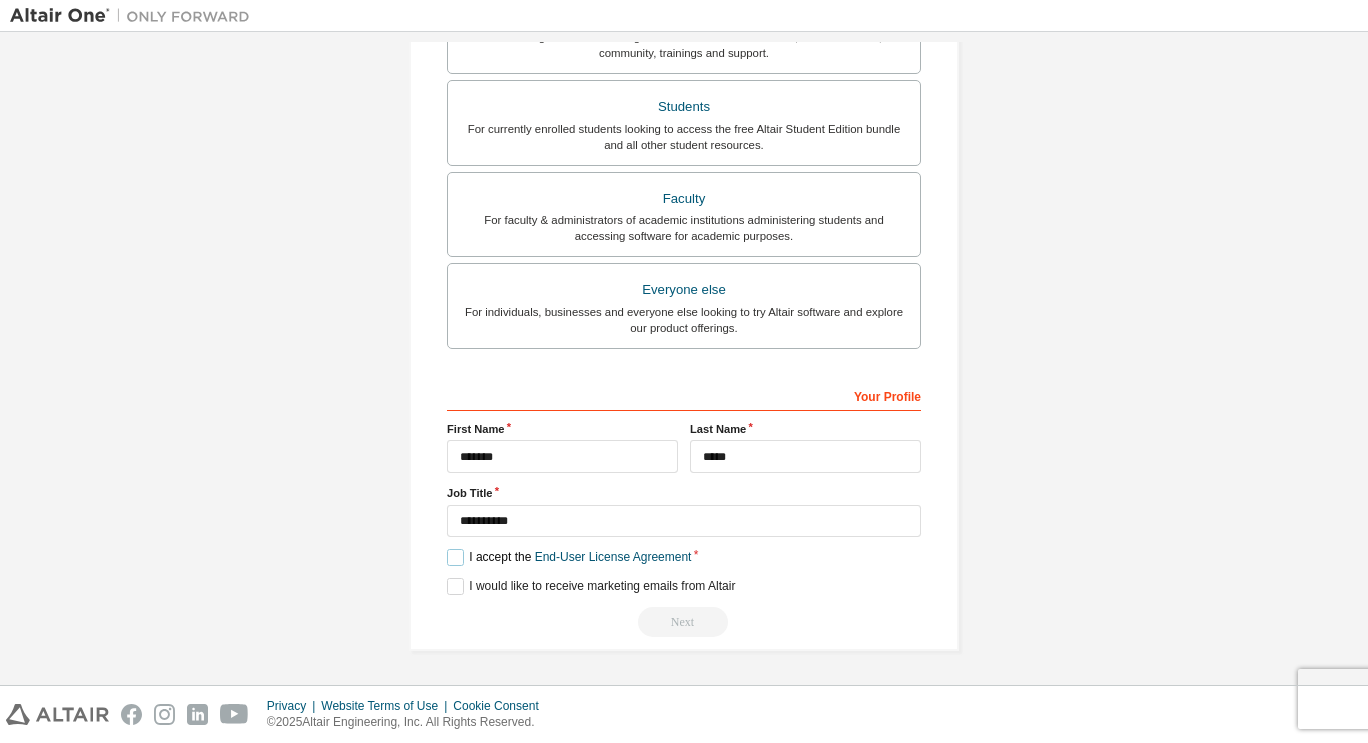 click on "I accept the    End-User License Agreement" at bounding box center [569, 557] 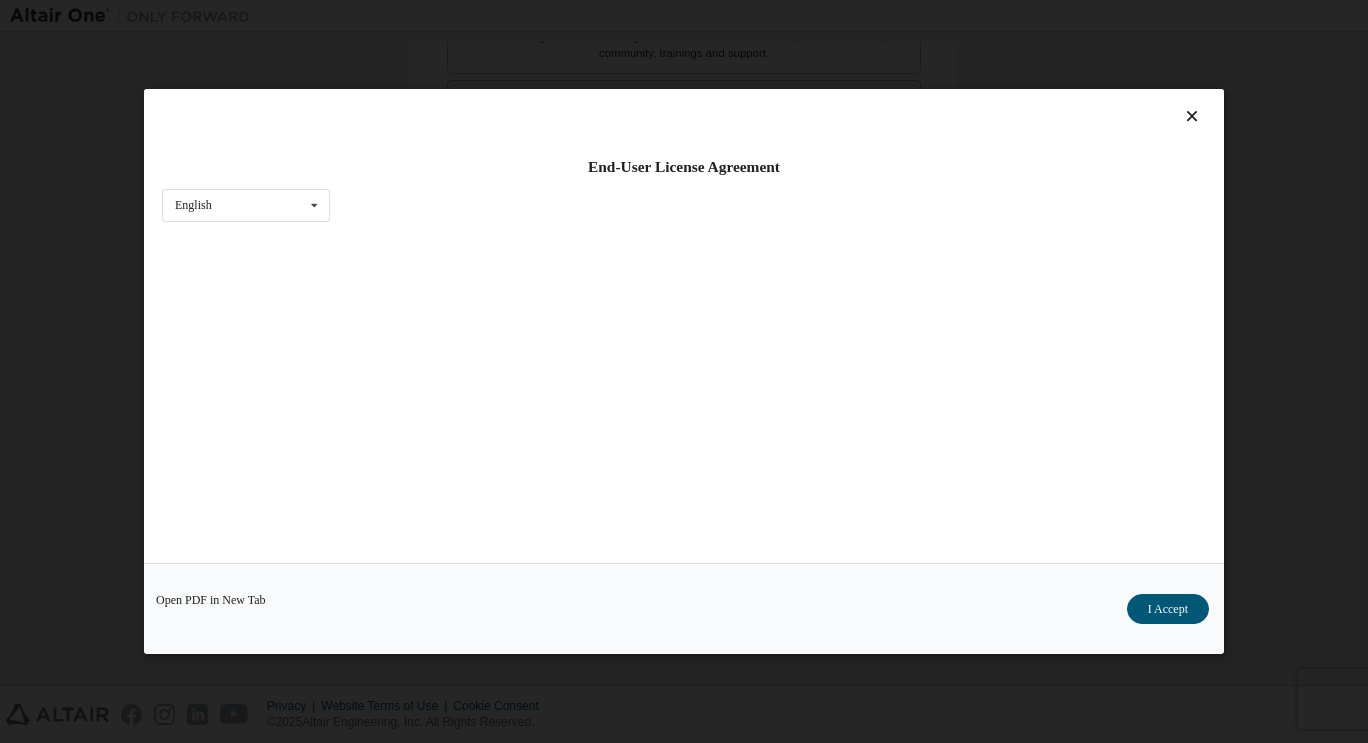 click on "Open PDF in New Tab I Accept" at bounding box center [684, 608] 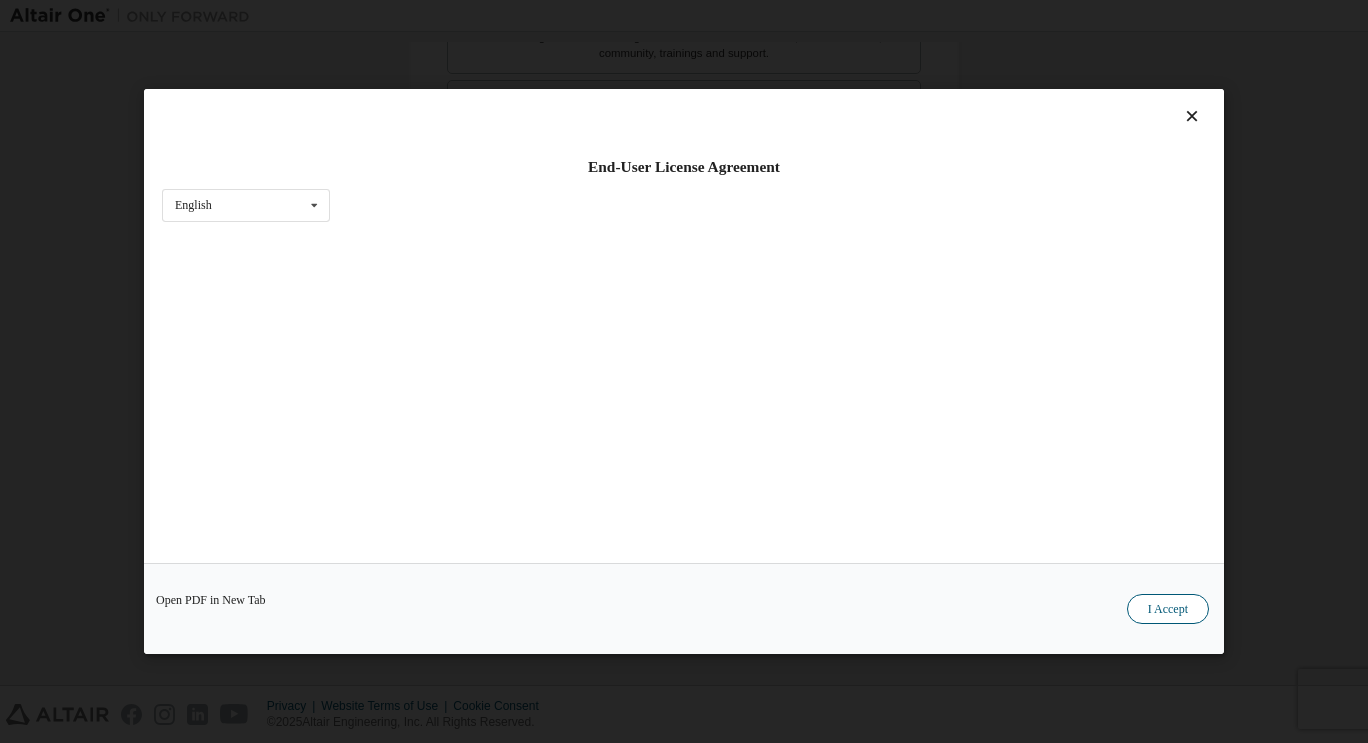 click on "I Accept" at bounding box center [1168, 609] 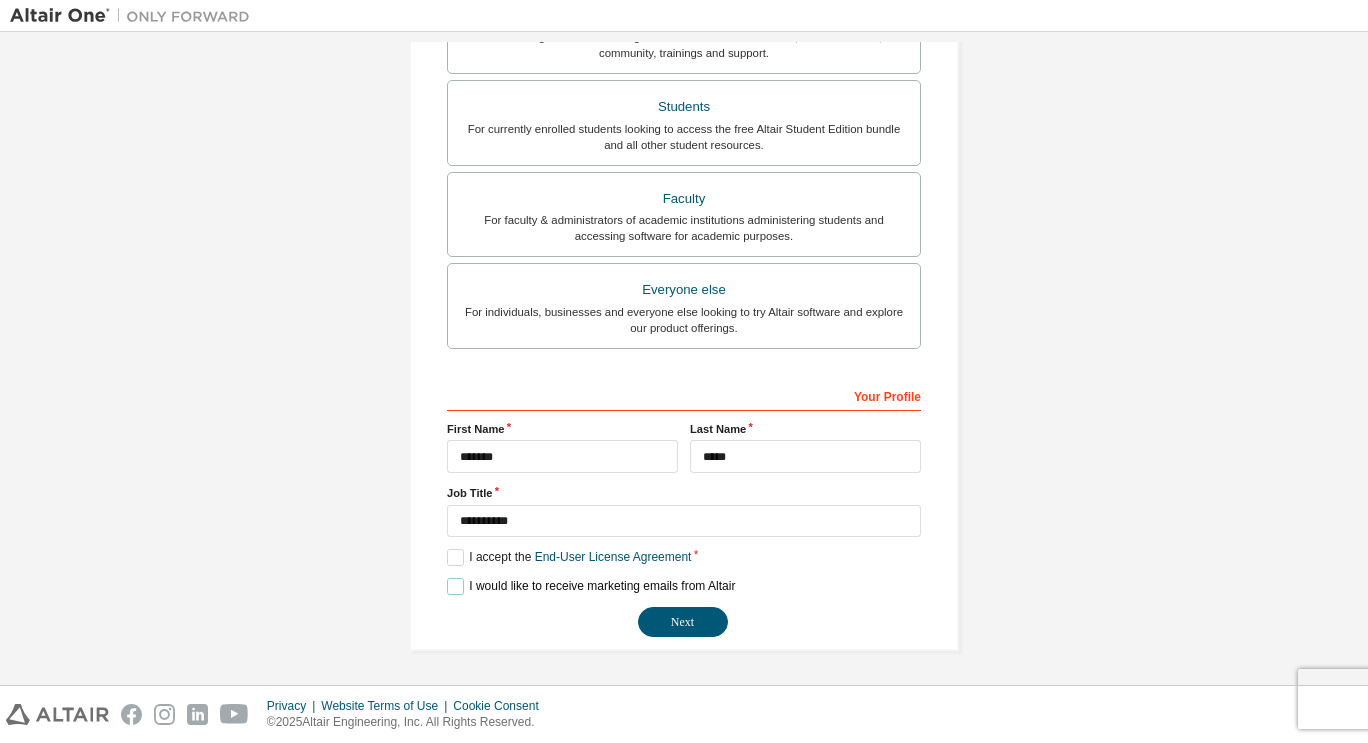 click on "I would like to receive marketing emails from Altair" at bounding box center [591, 586] 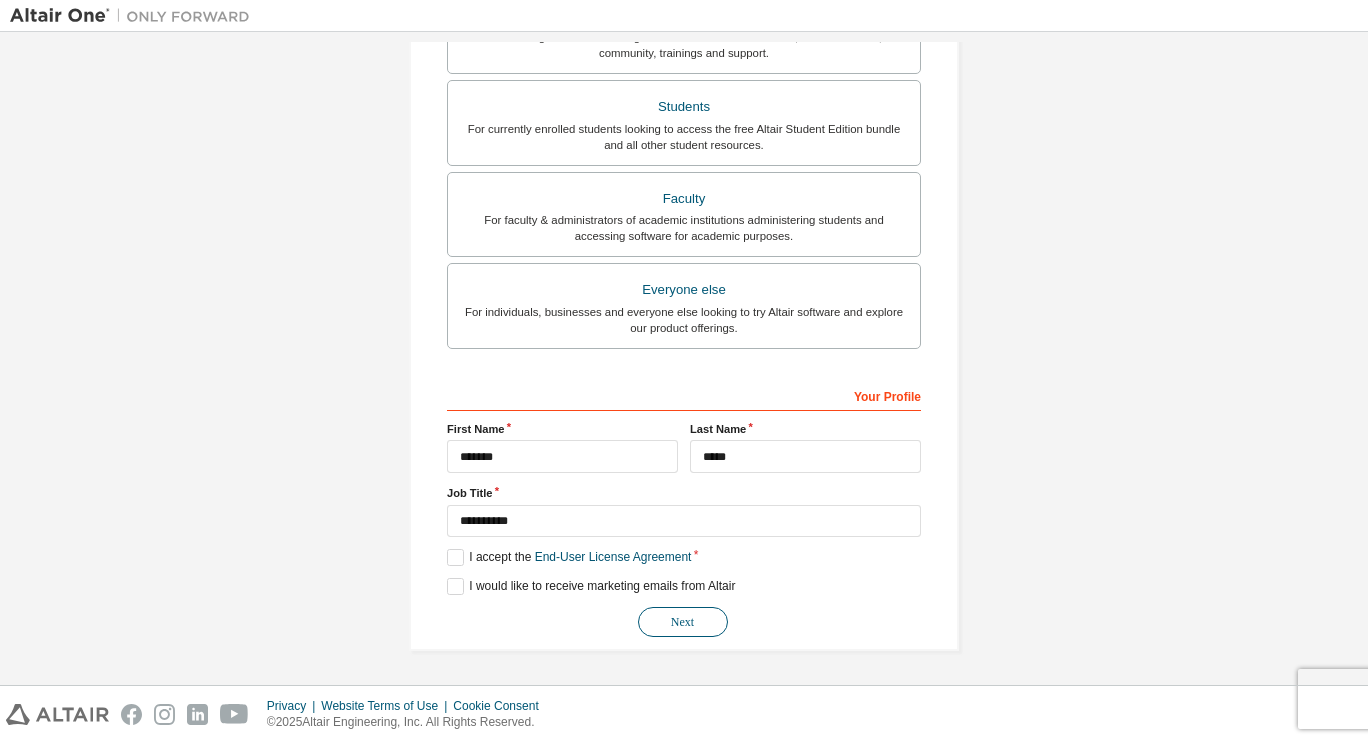 click on "Next" at bounding box center [683, 622] 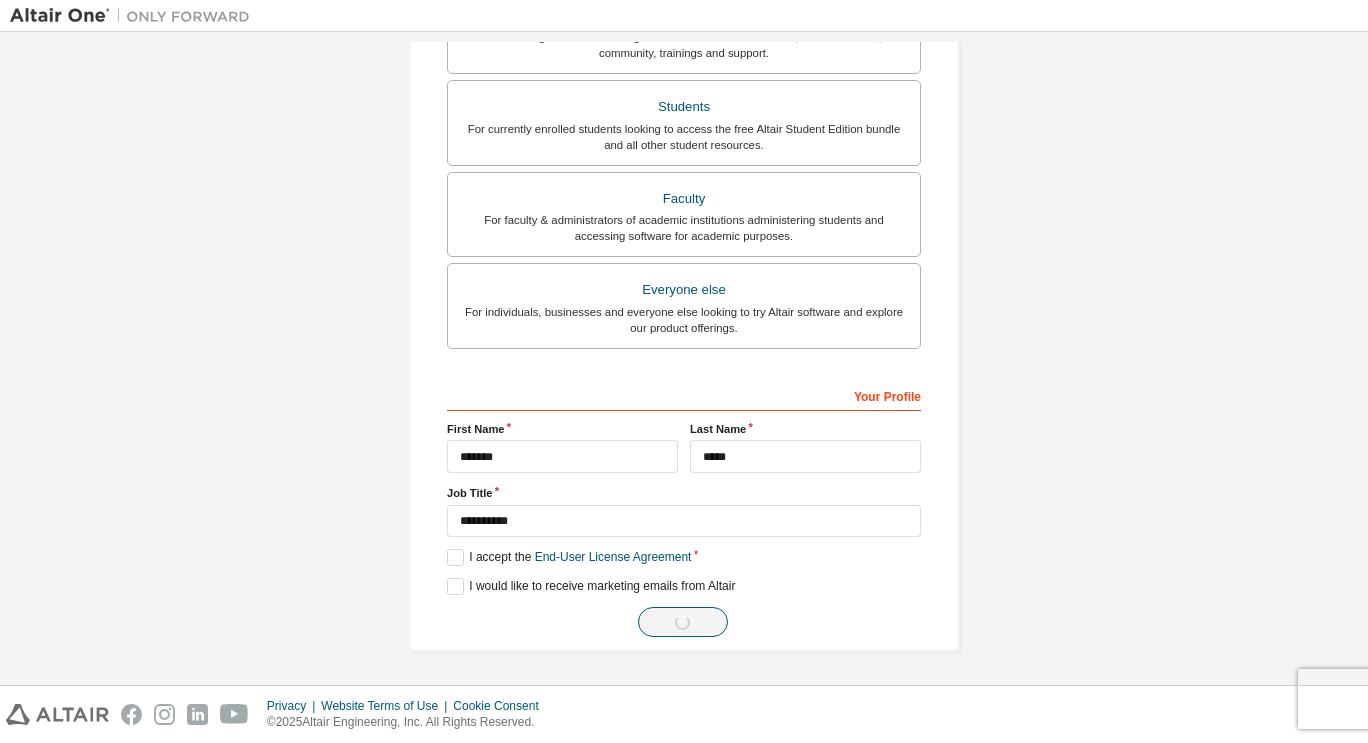 scroll, scrollTop: 0, scrollLeft: 0, axis: both 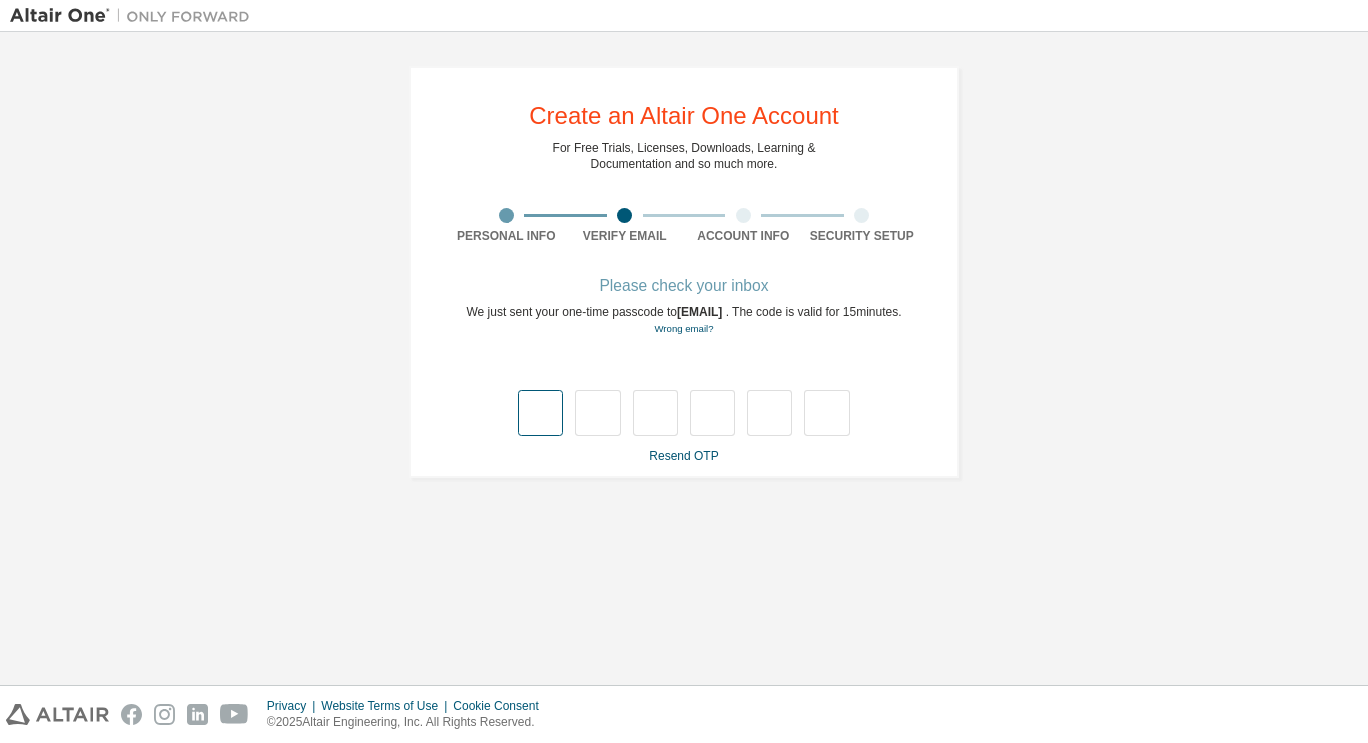type on "*" 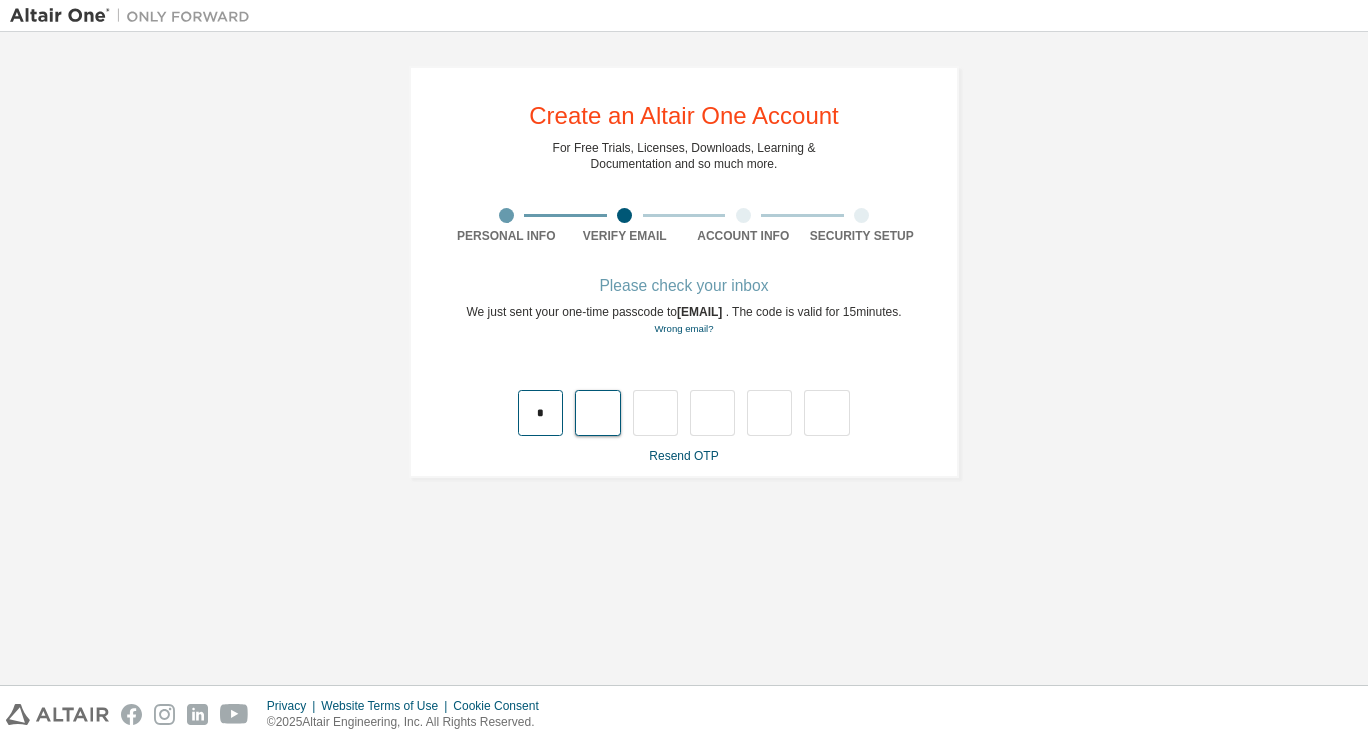 type on "*" 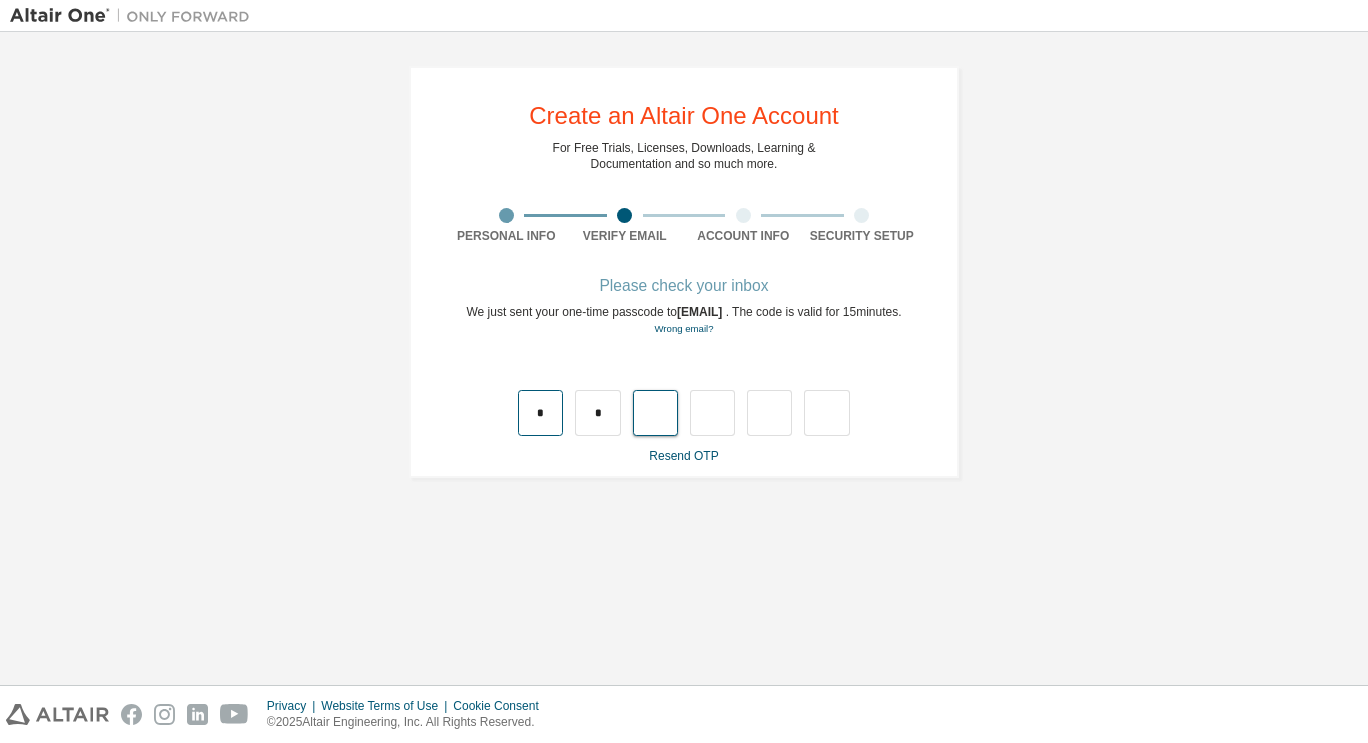 type on "*" 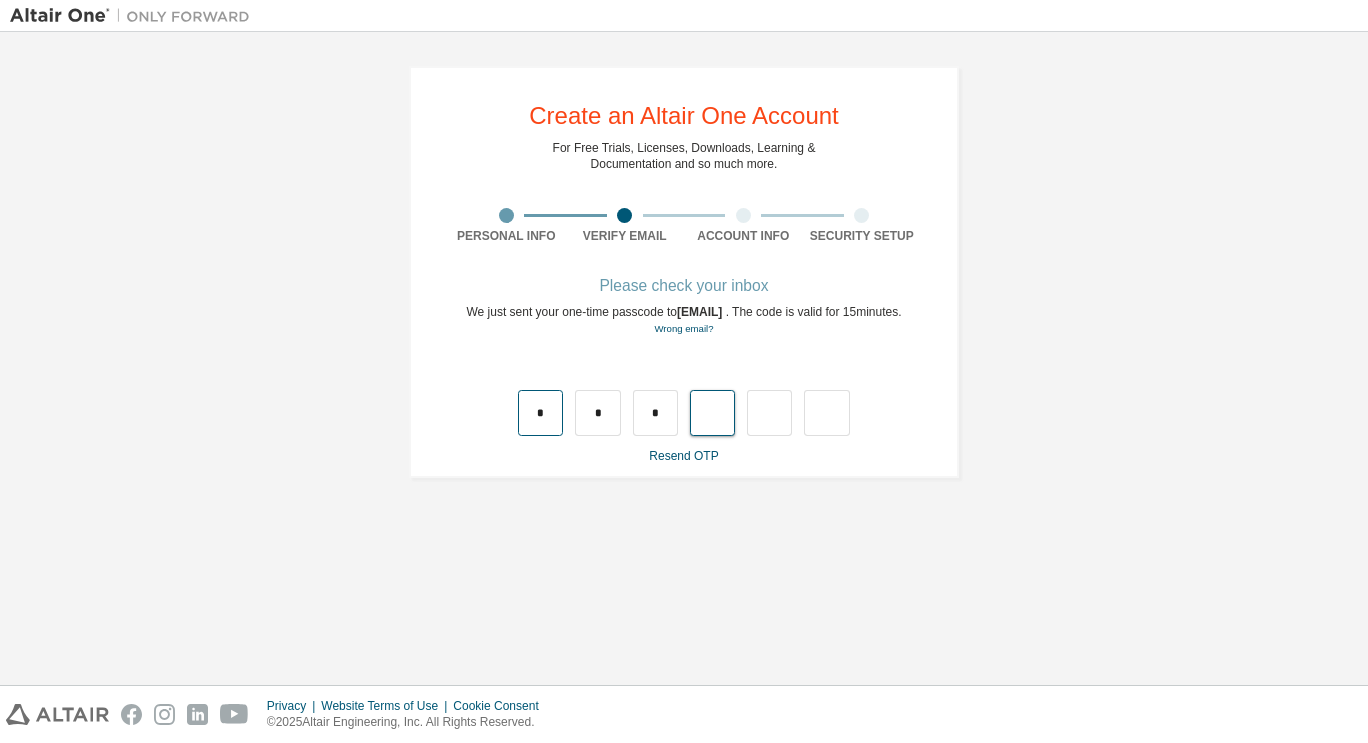 type on "*" 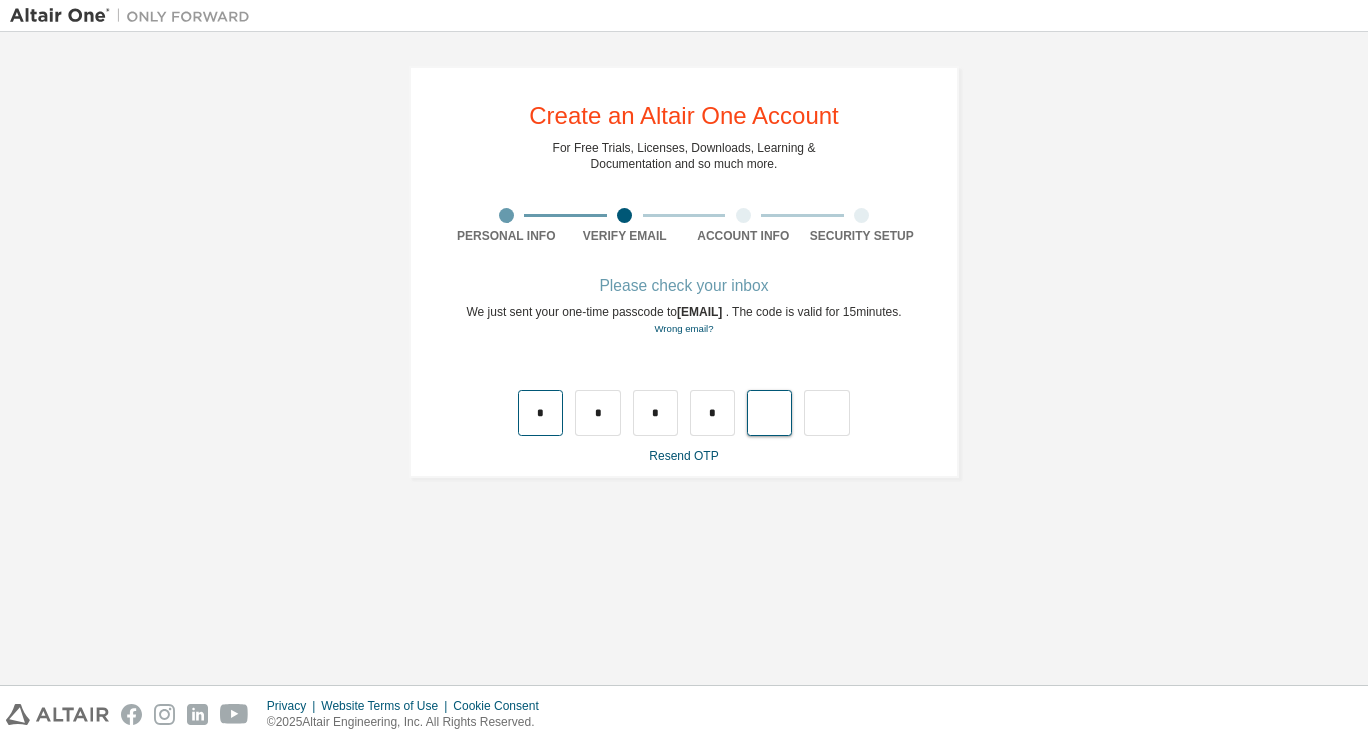 type on "*" 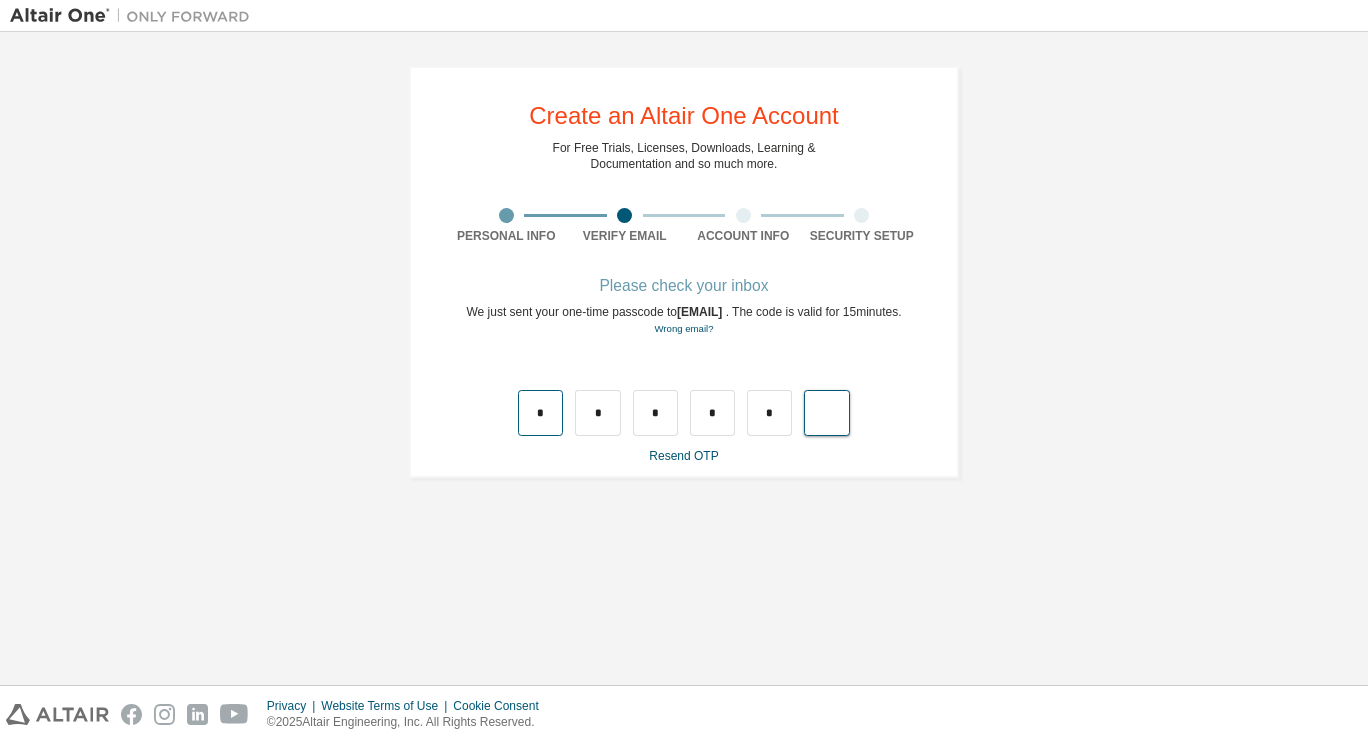 type on "*" 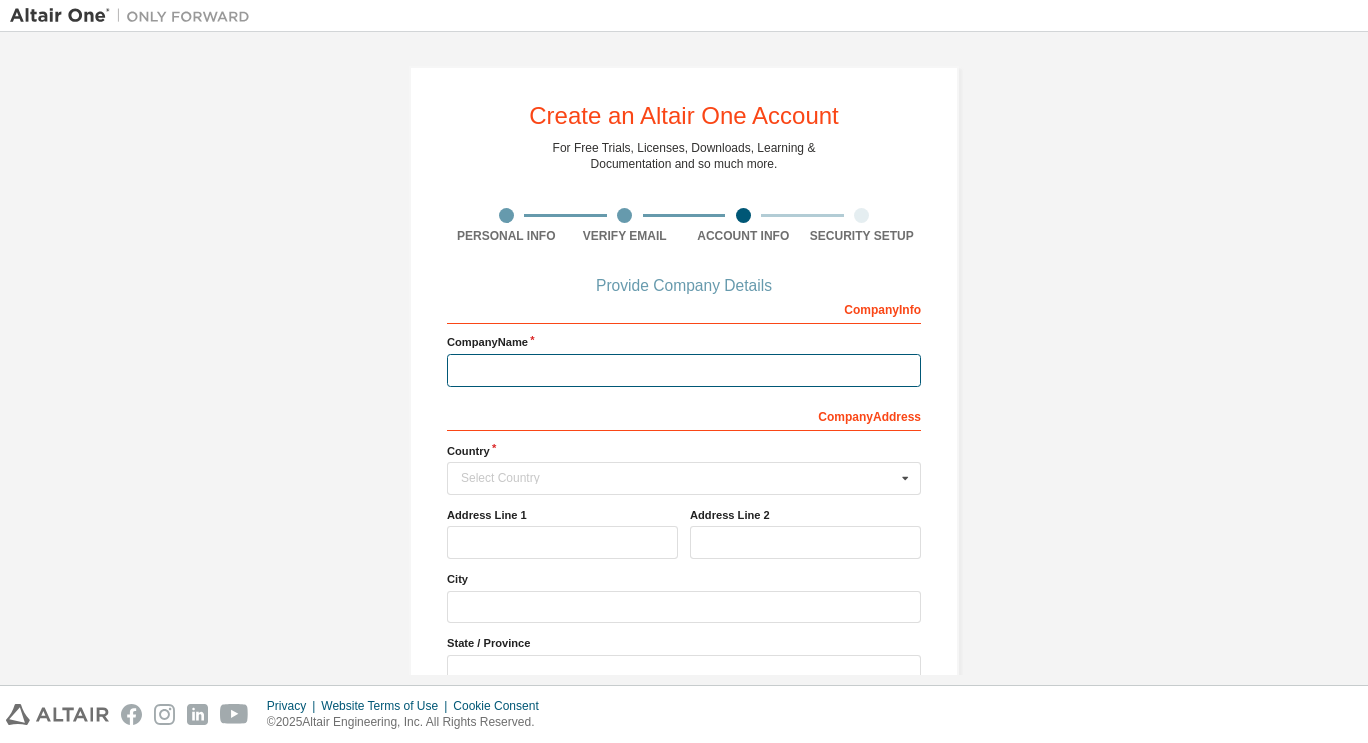 click at bounding box center (684, 370) 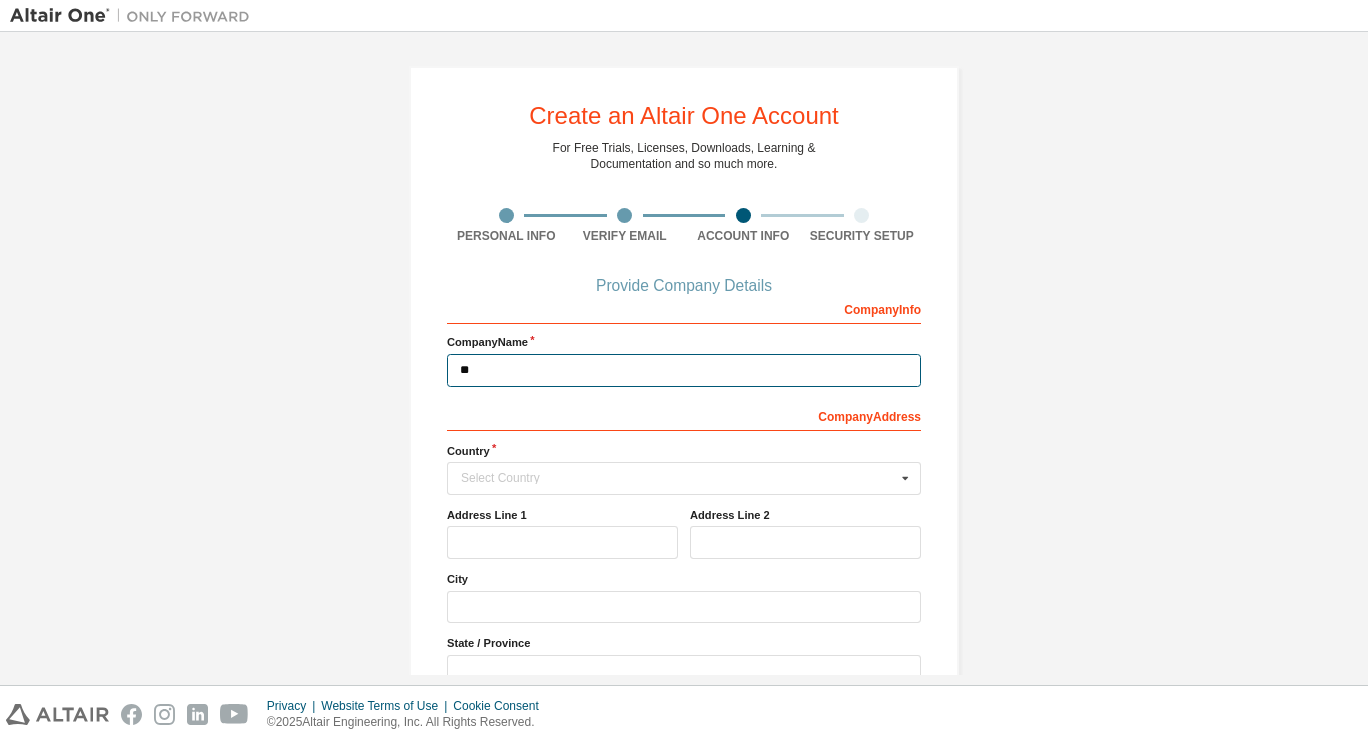 type on "*" 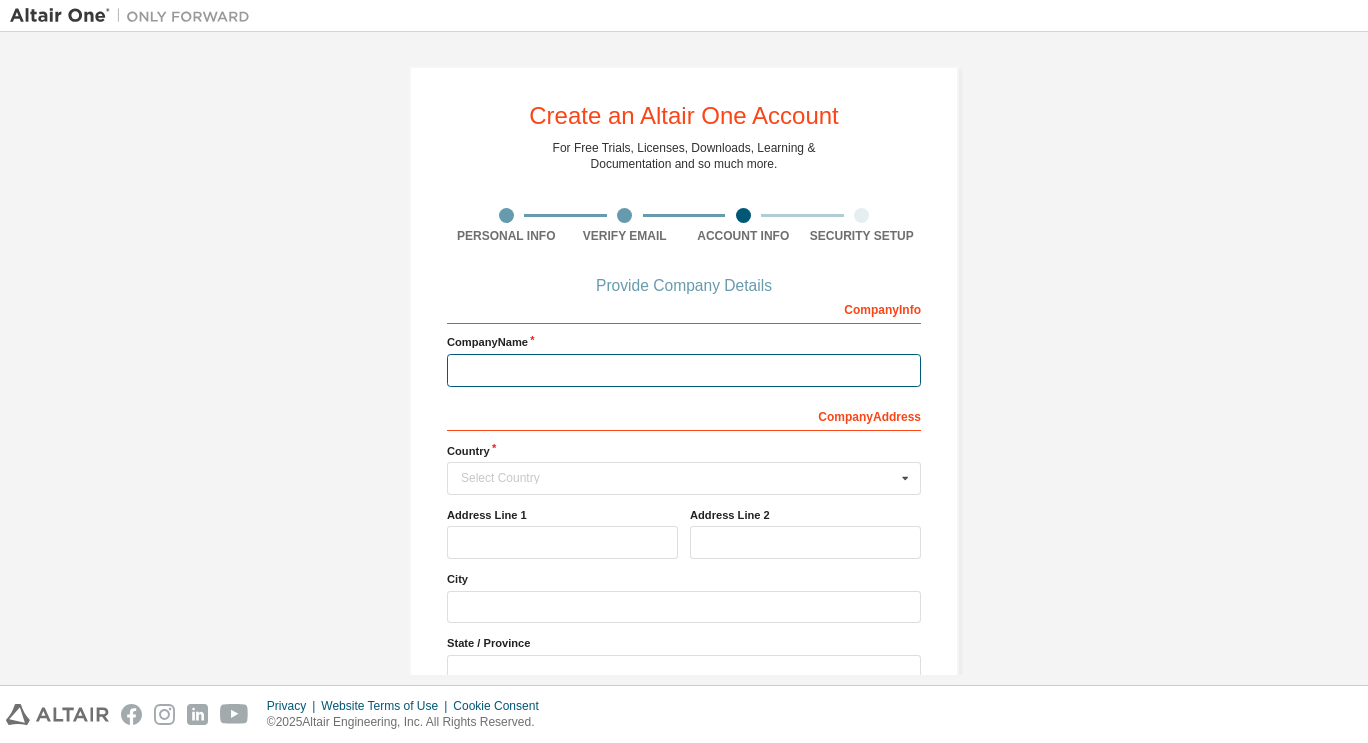 type on "*" 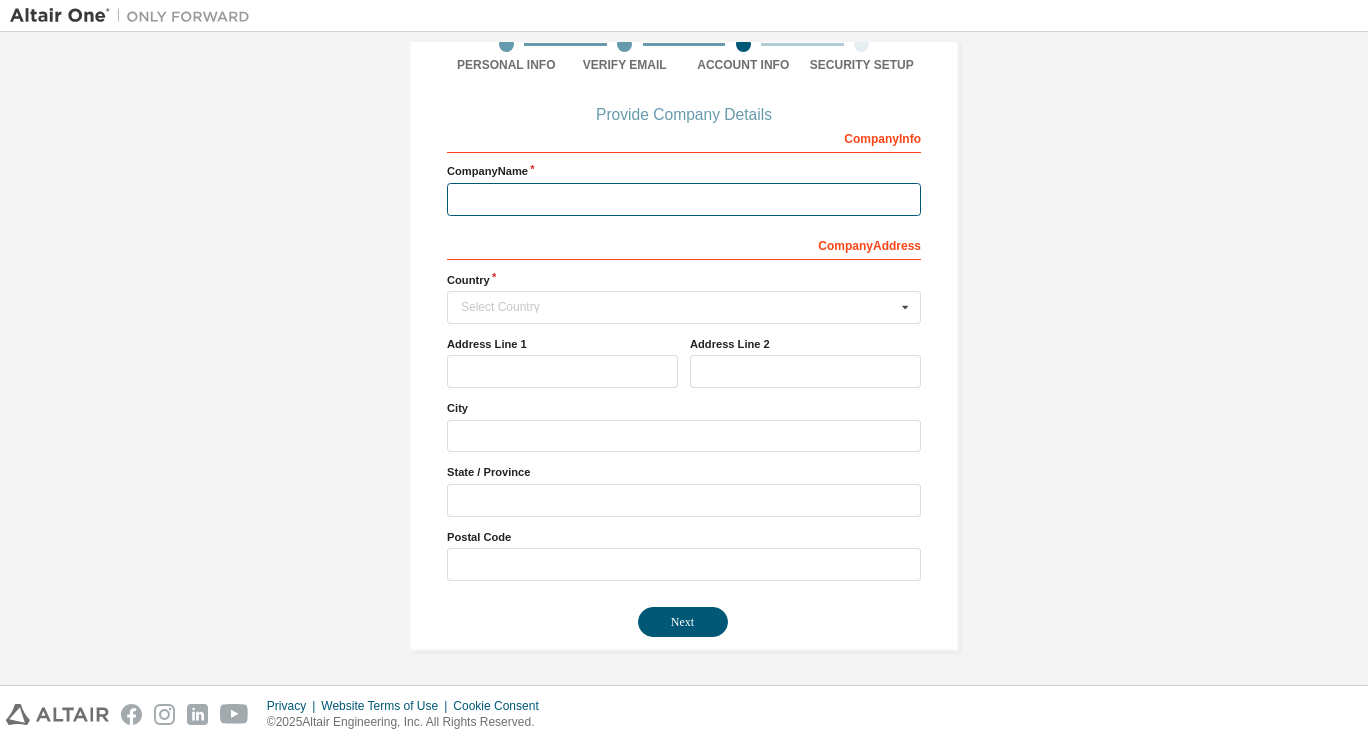 scroll, scrollTop: 0, scrollLeft: 0, axis: both 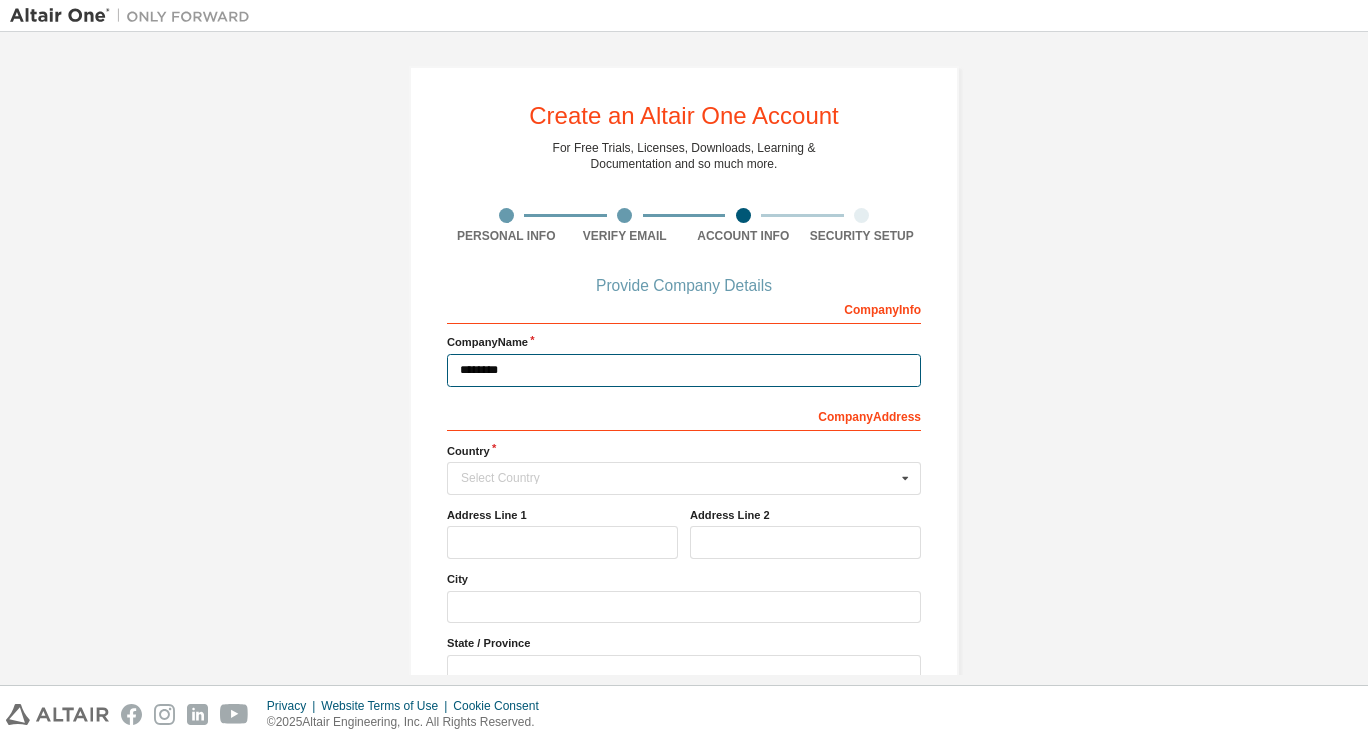 type on "*******" 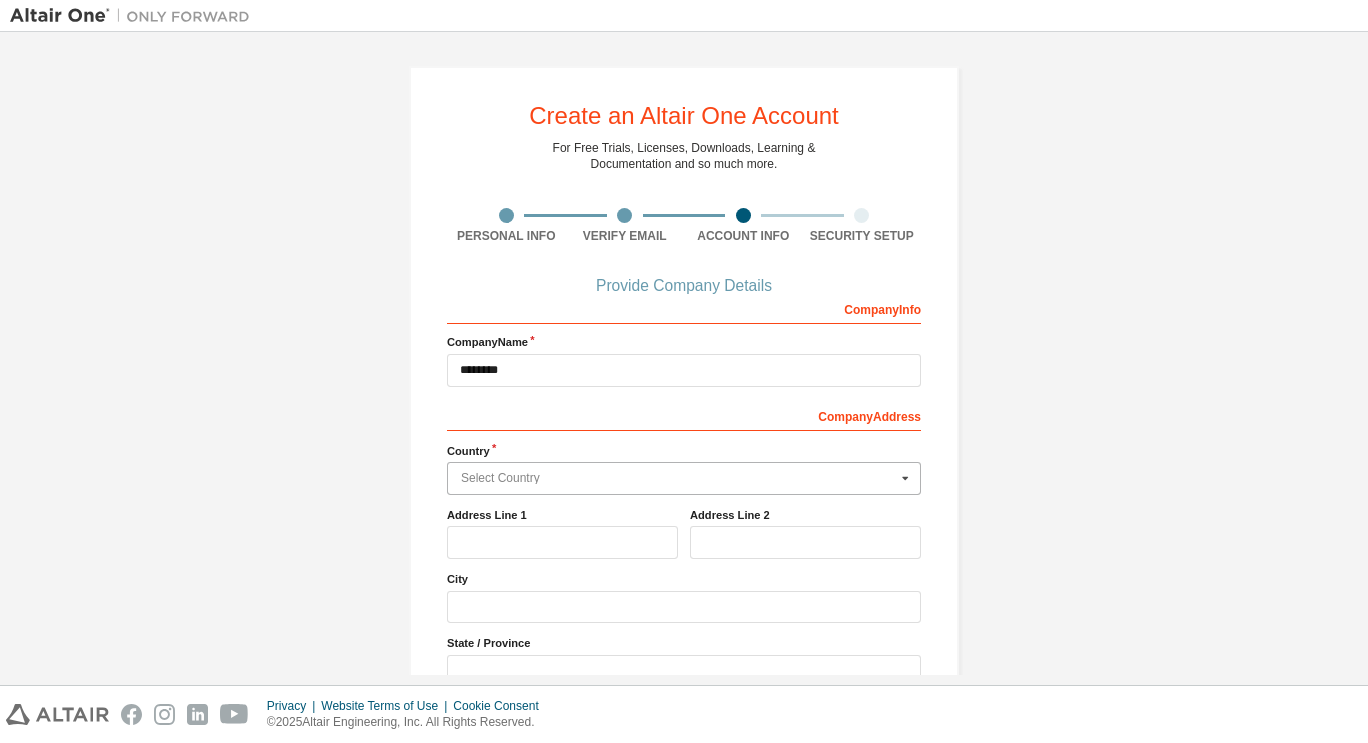 click at bounding box center [685, 478] 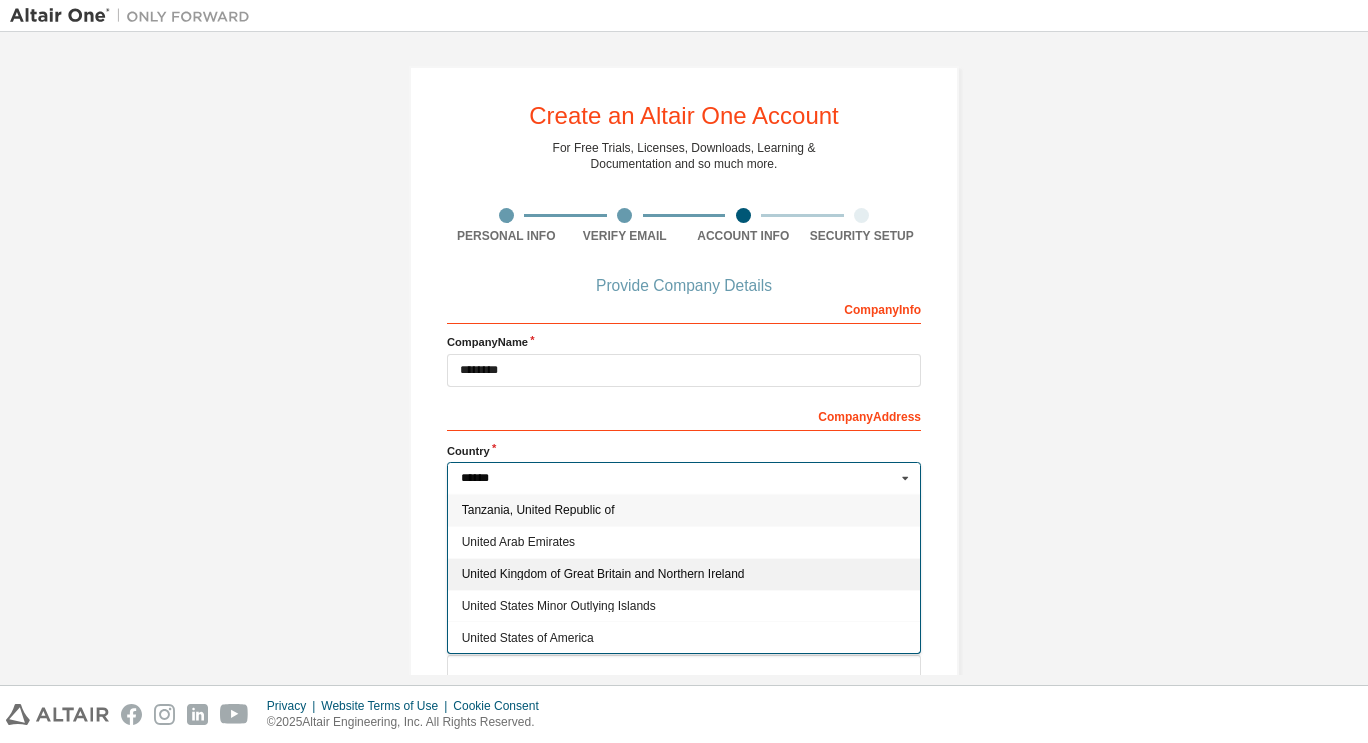 type on "******" 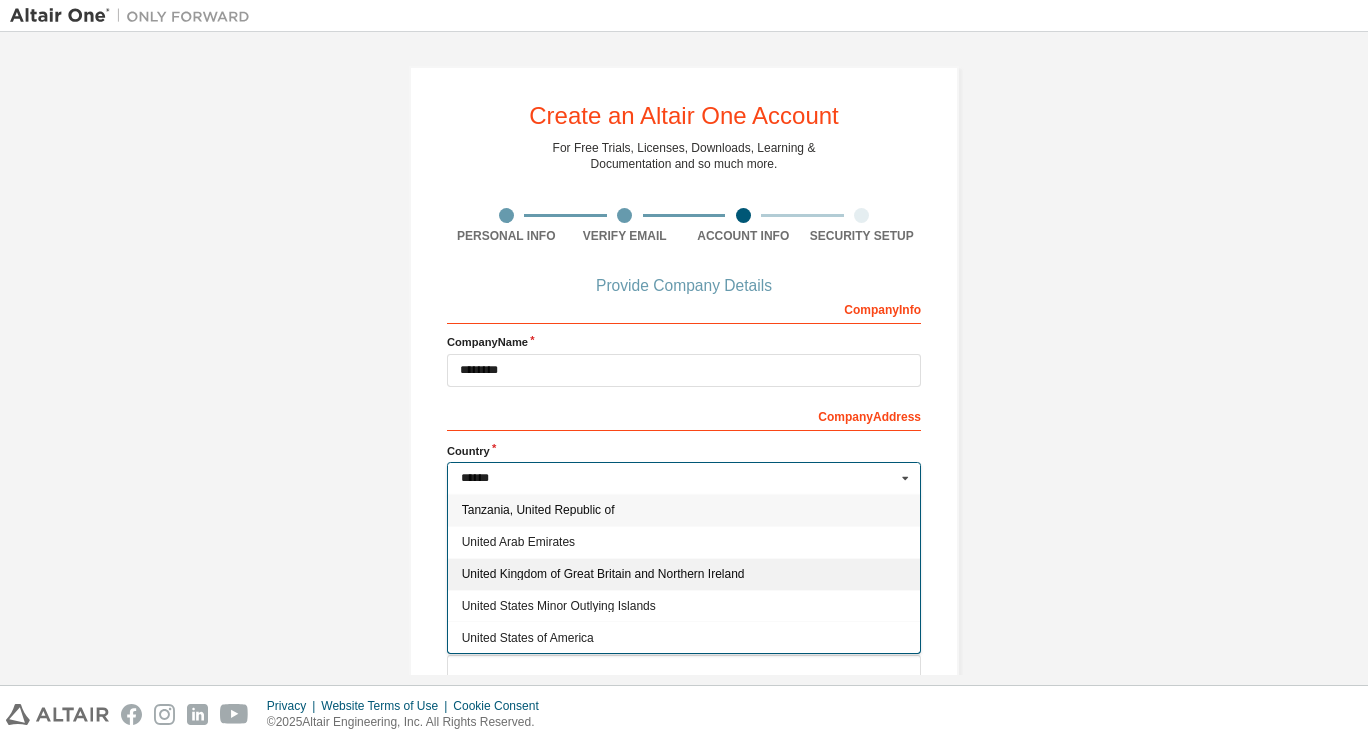 click on "United Kingdom of Great Britain and Northern Ireland" at bounding box center [684, 574] 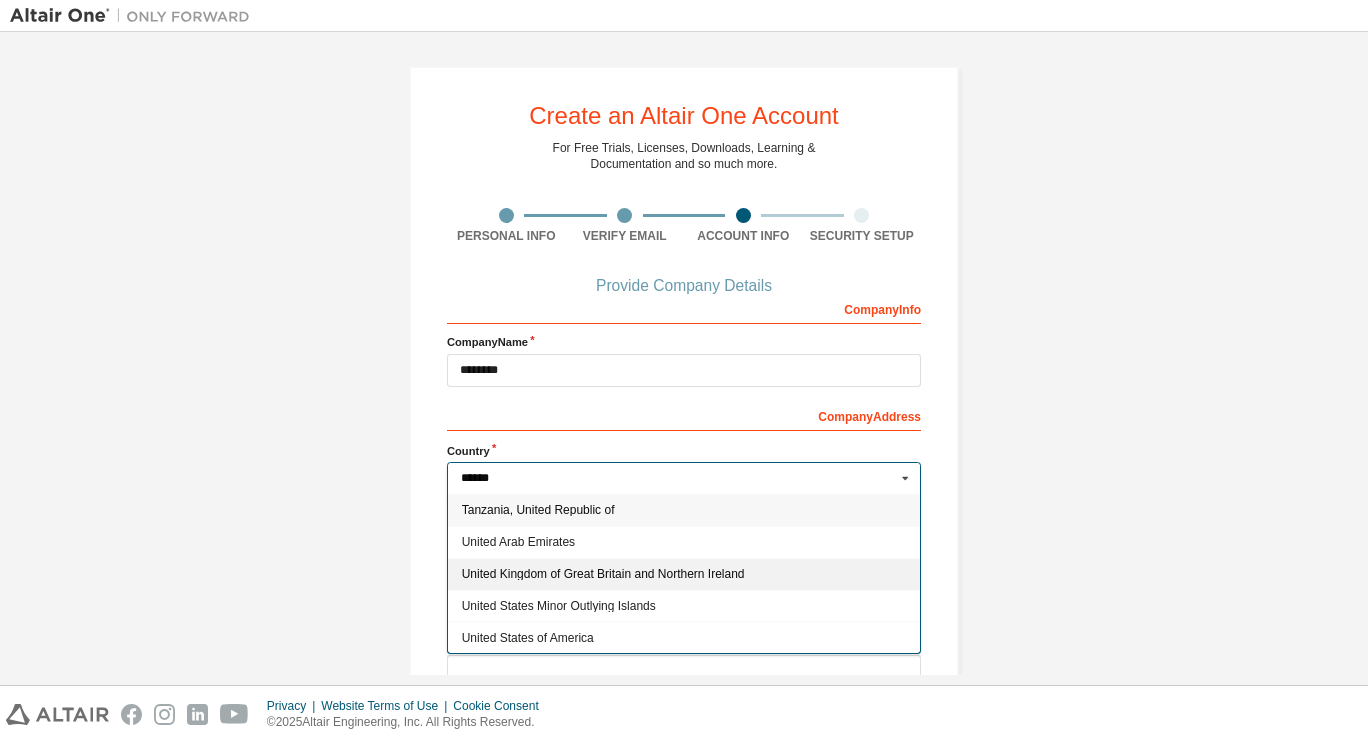 type on "***" 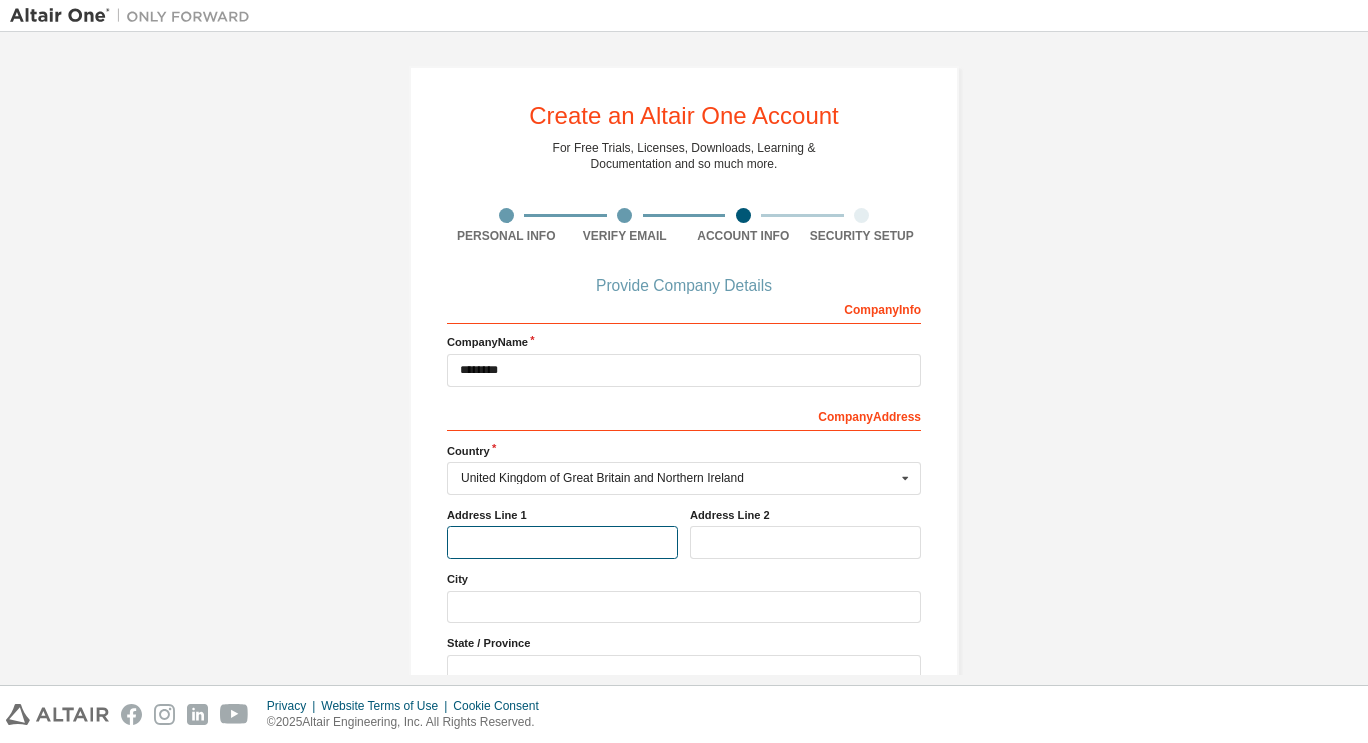 click at bounding box center [562, 542] 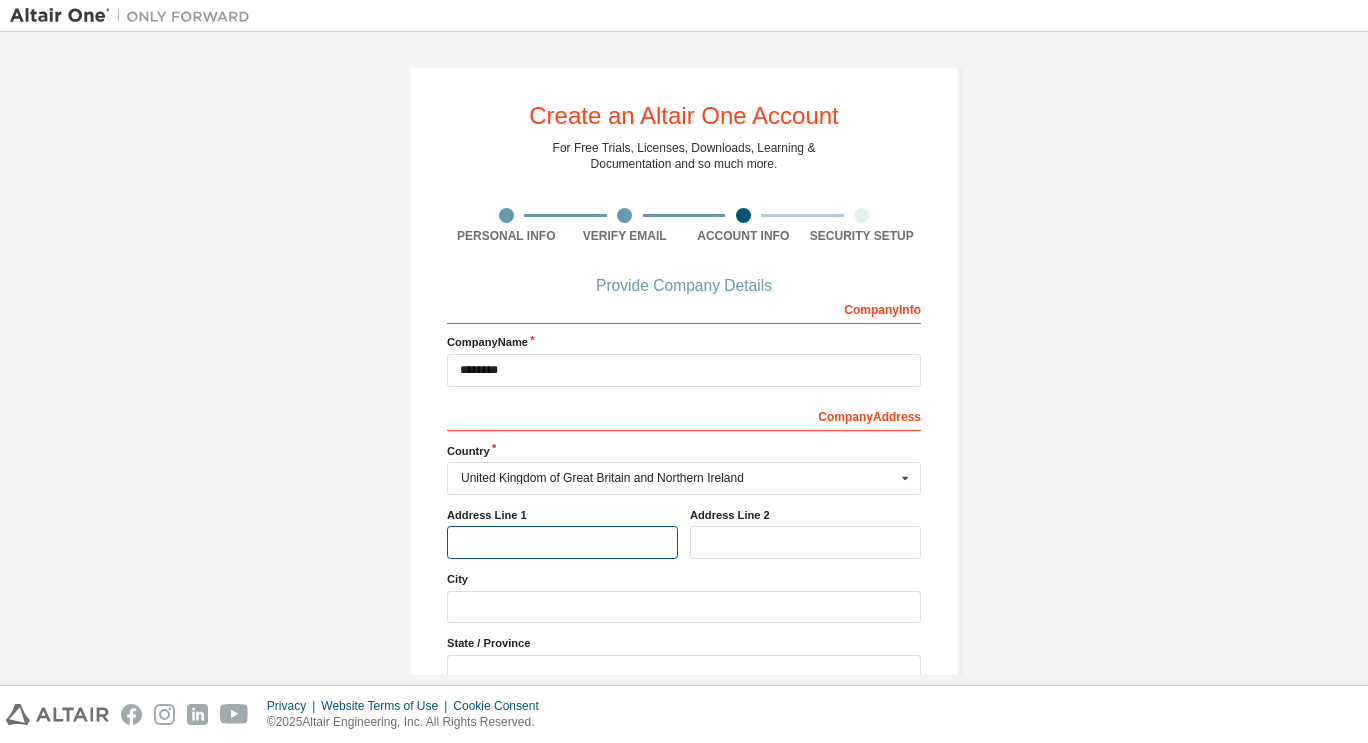 type on "**********" 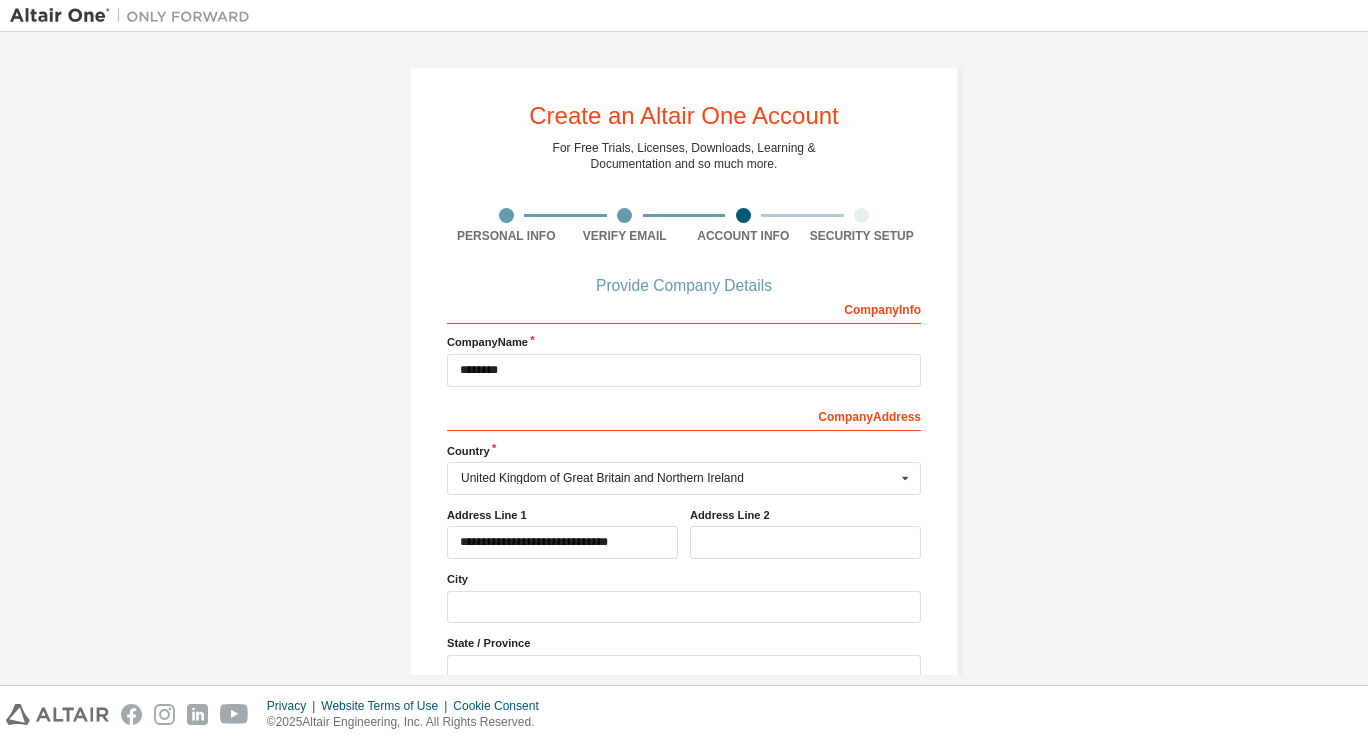 type on "***" 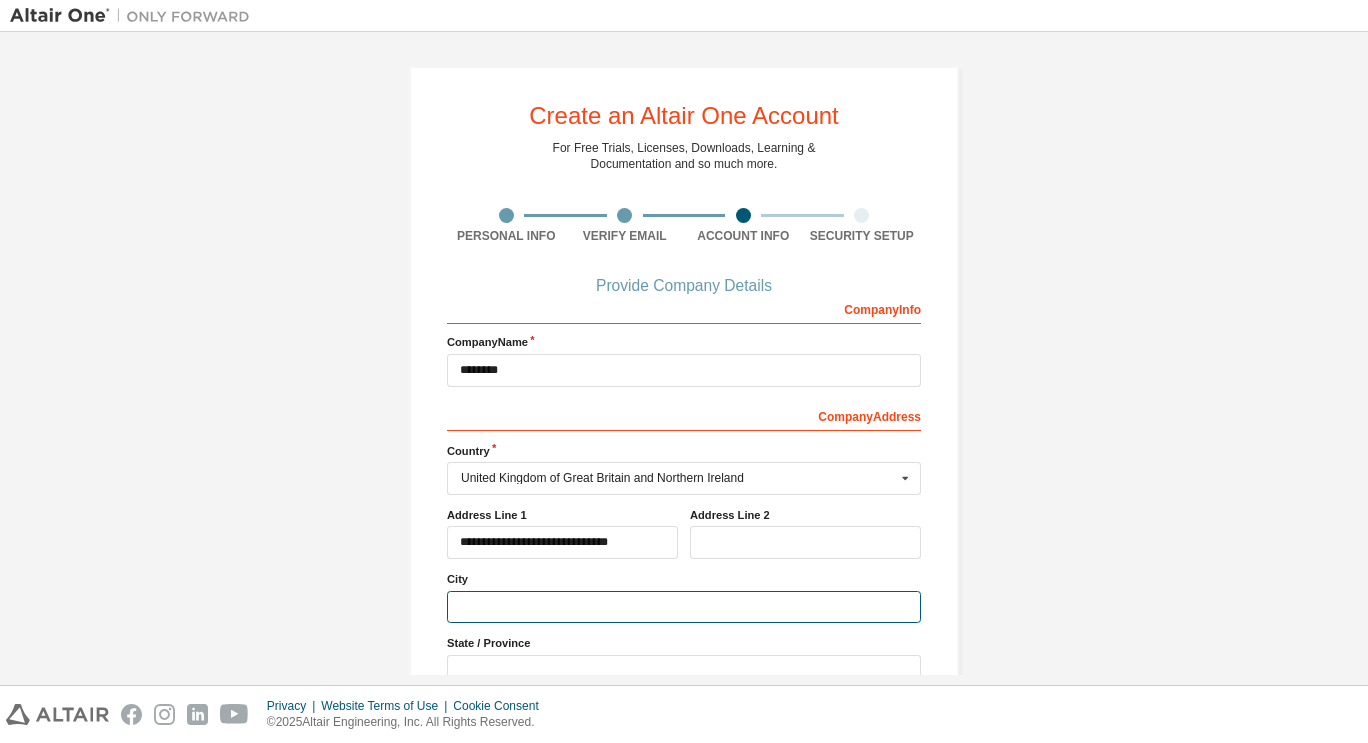 type on "**********" 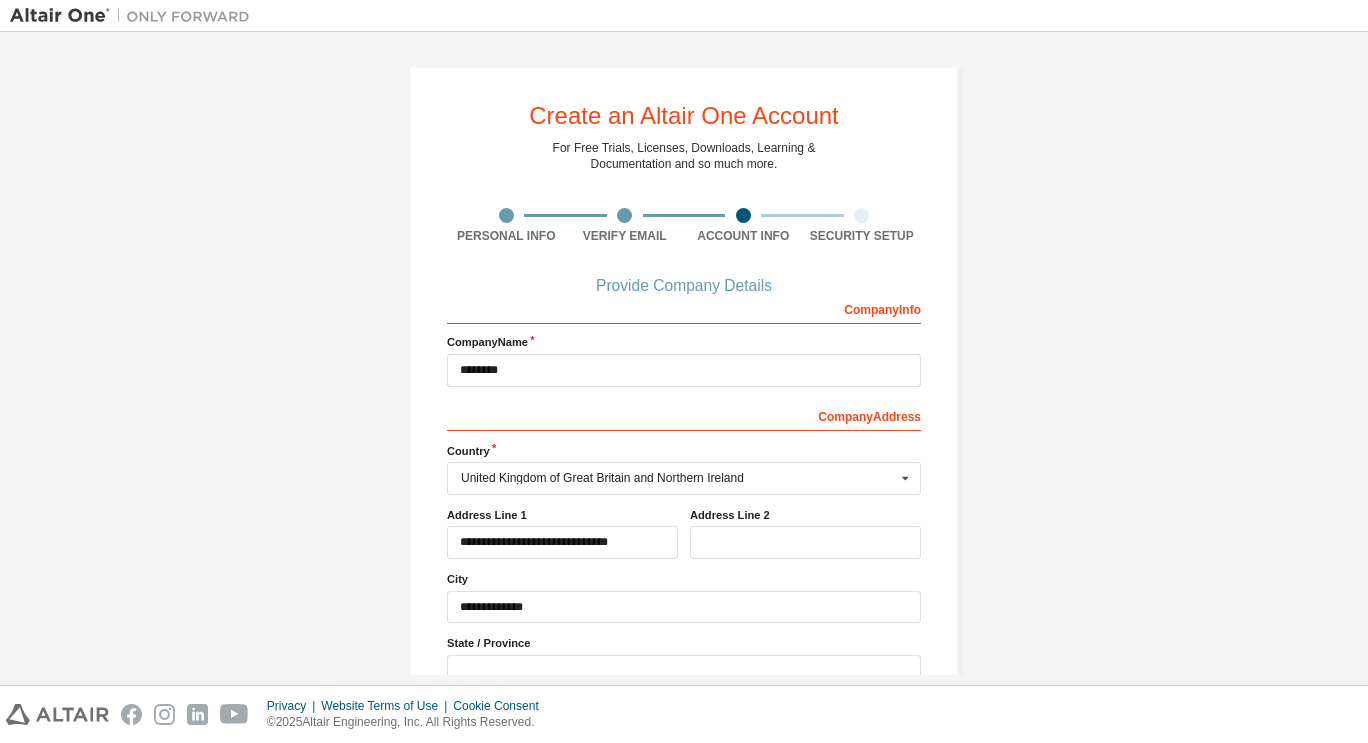 type on "*******" 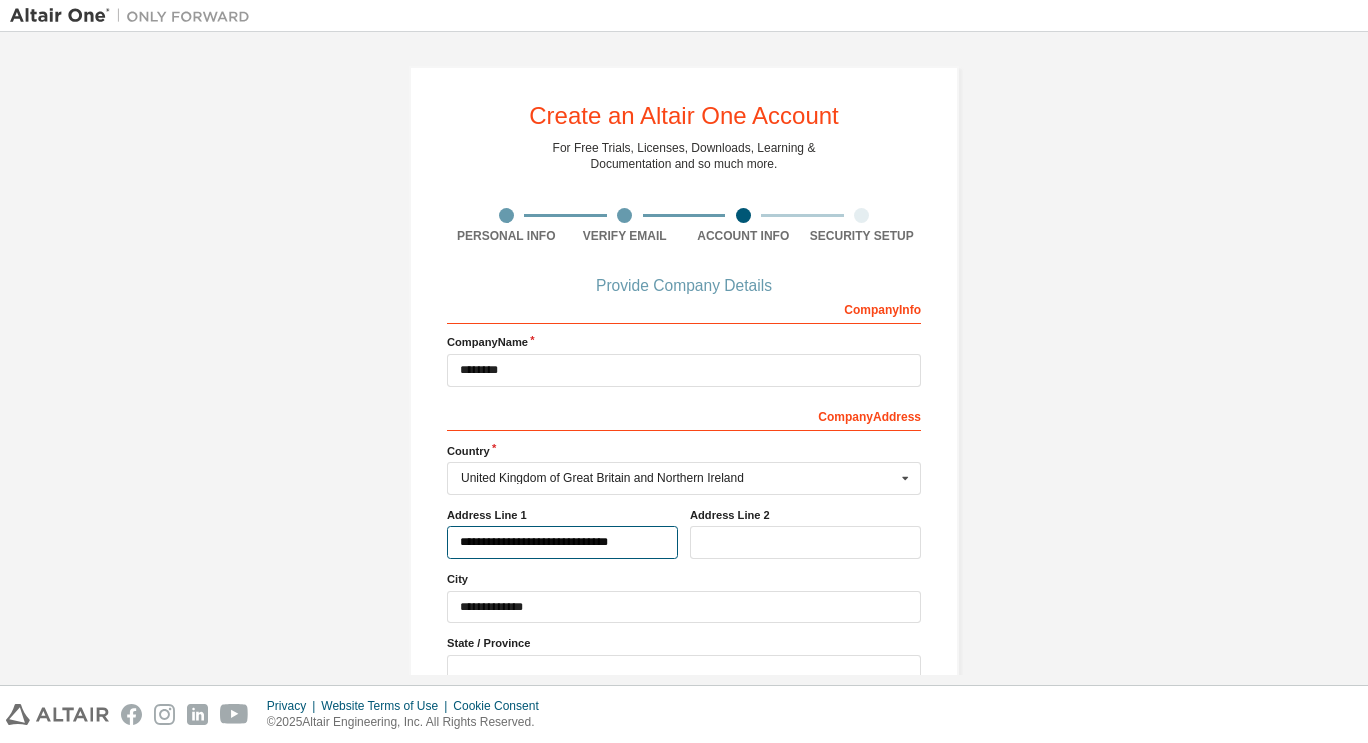 type on "***" 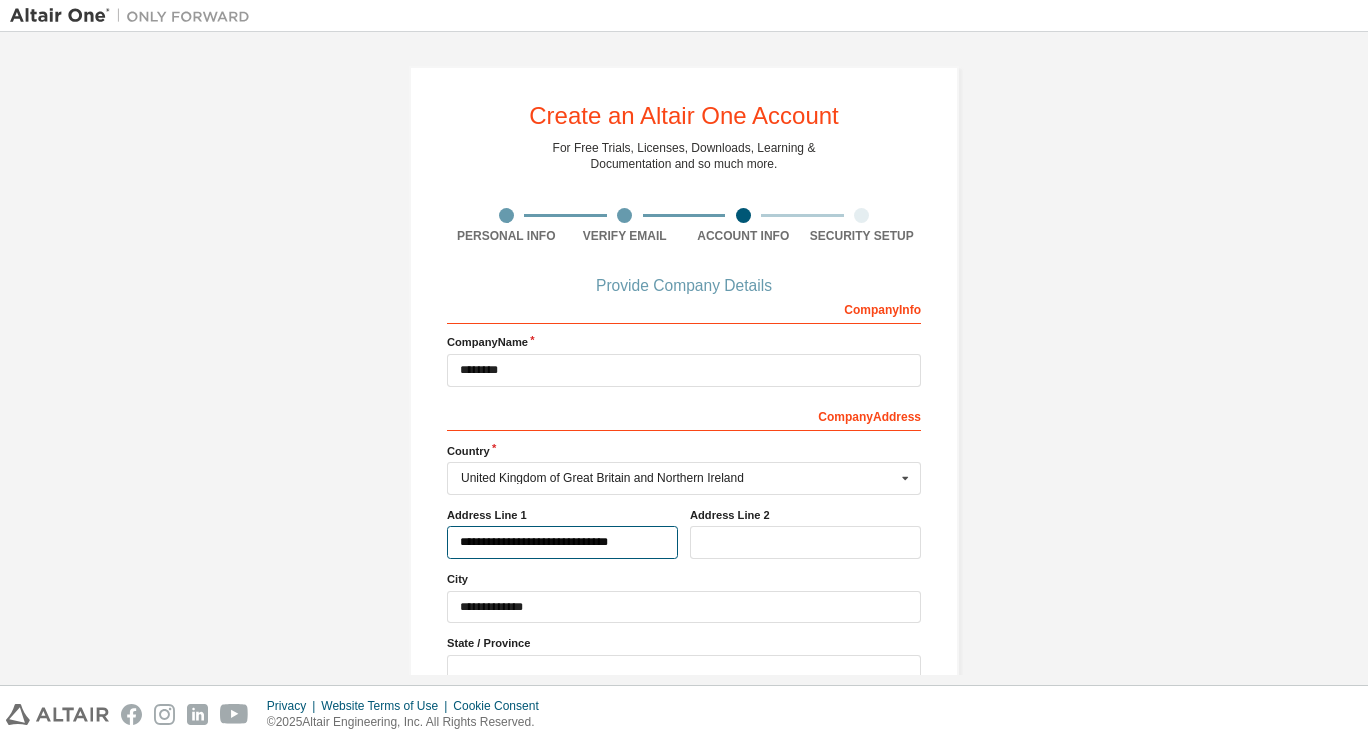 drag, startPoint x: 501, startPoint y: 545, endPoint x: 417, endPoint y: 541, distance: 84.095184 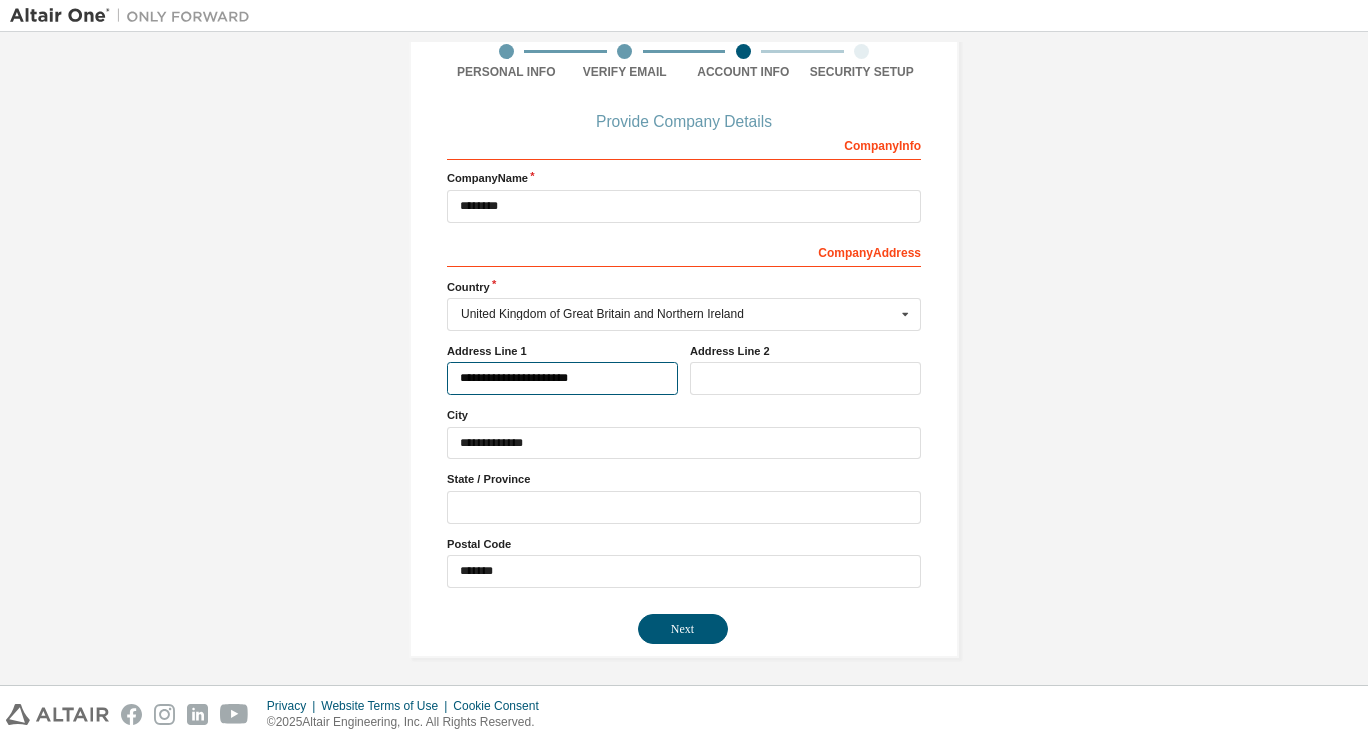 scroll, scrollTop: 171, scrollLeft: 0, axis: vertical 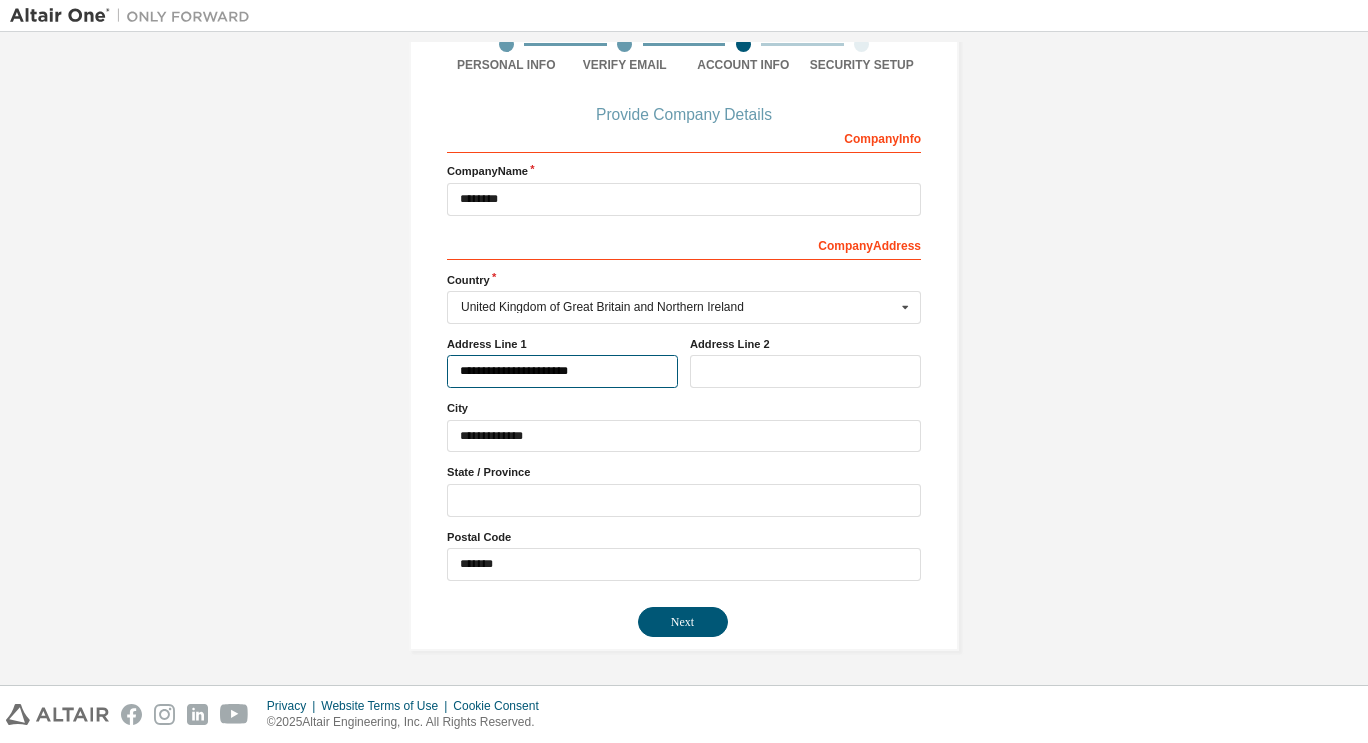 type on "**********" 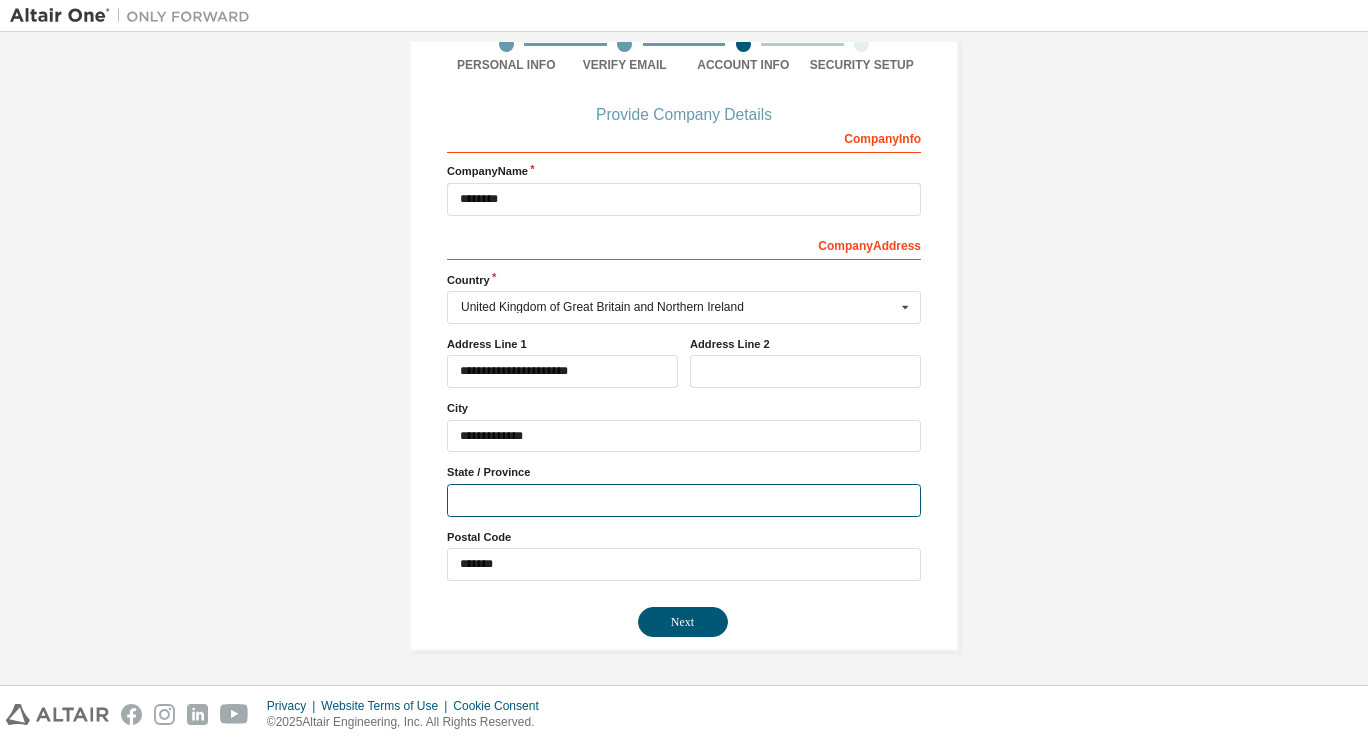 click at bounding box center (684, 500) 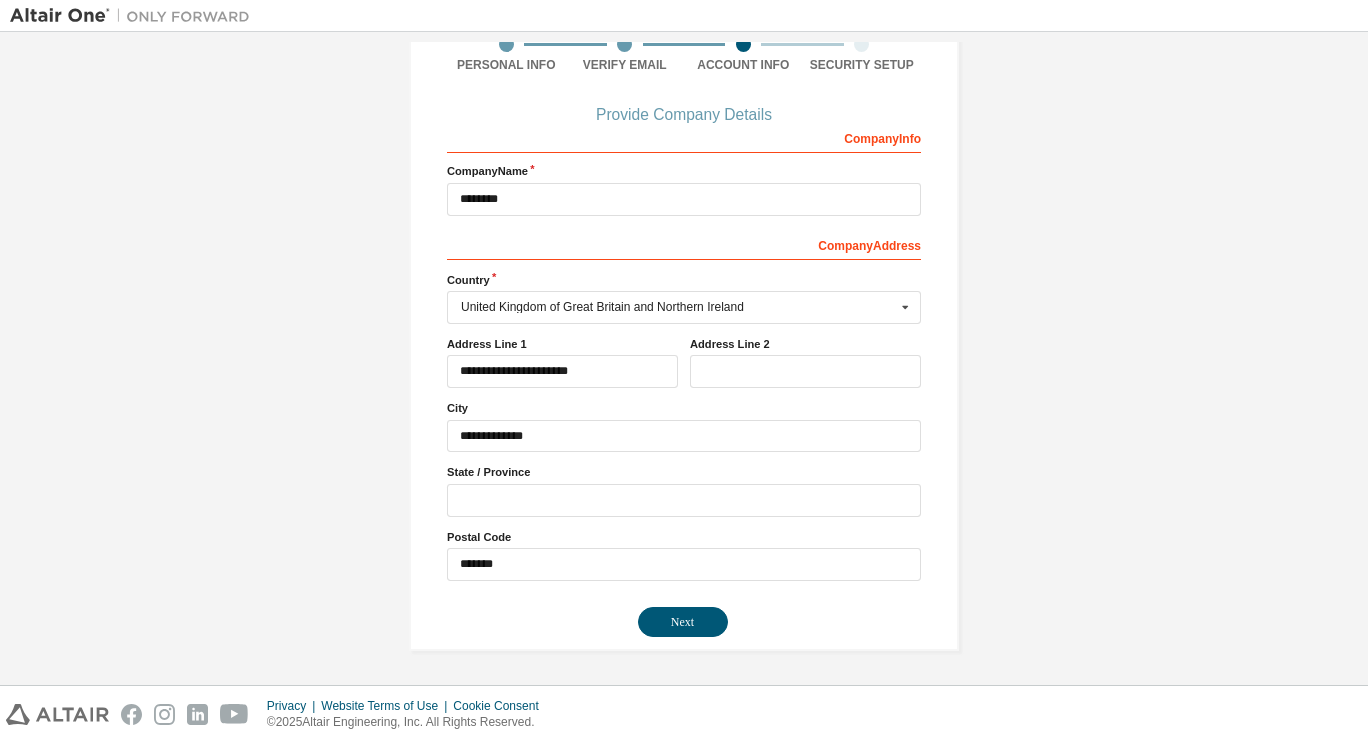 click on "Next" at bounding box center (684, 622) 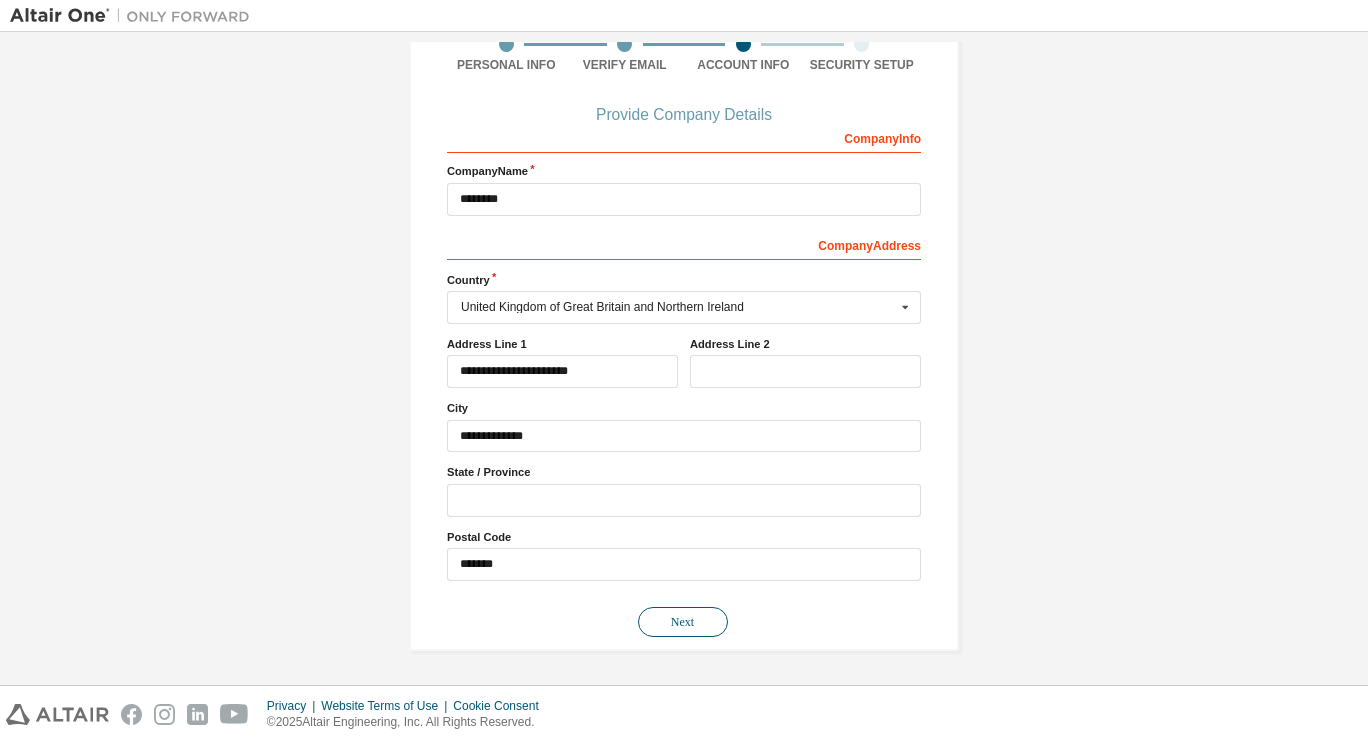 click on "Next" at bounding box center [683, 622] 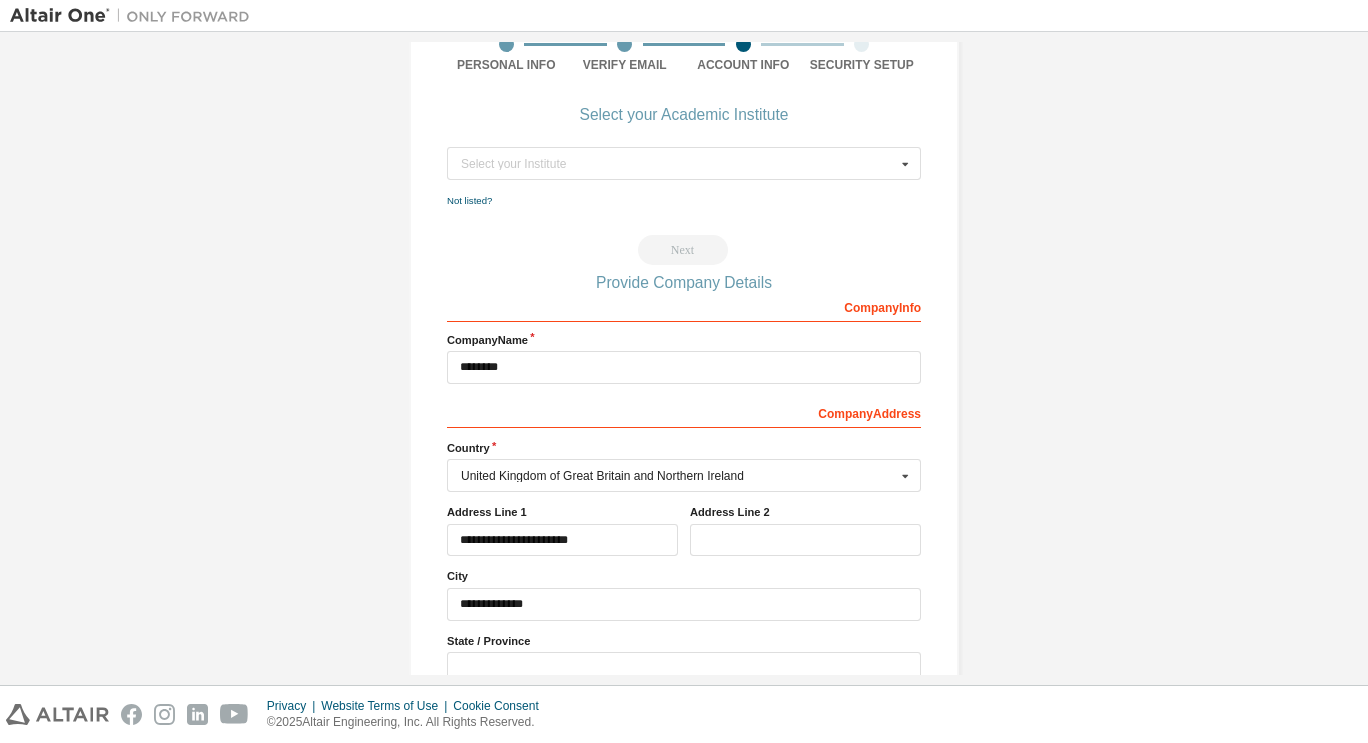 scroll, scrollTop: 0, scrollLeft: 0, axis: both 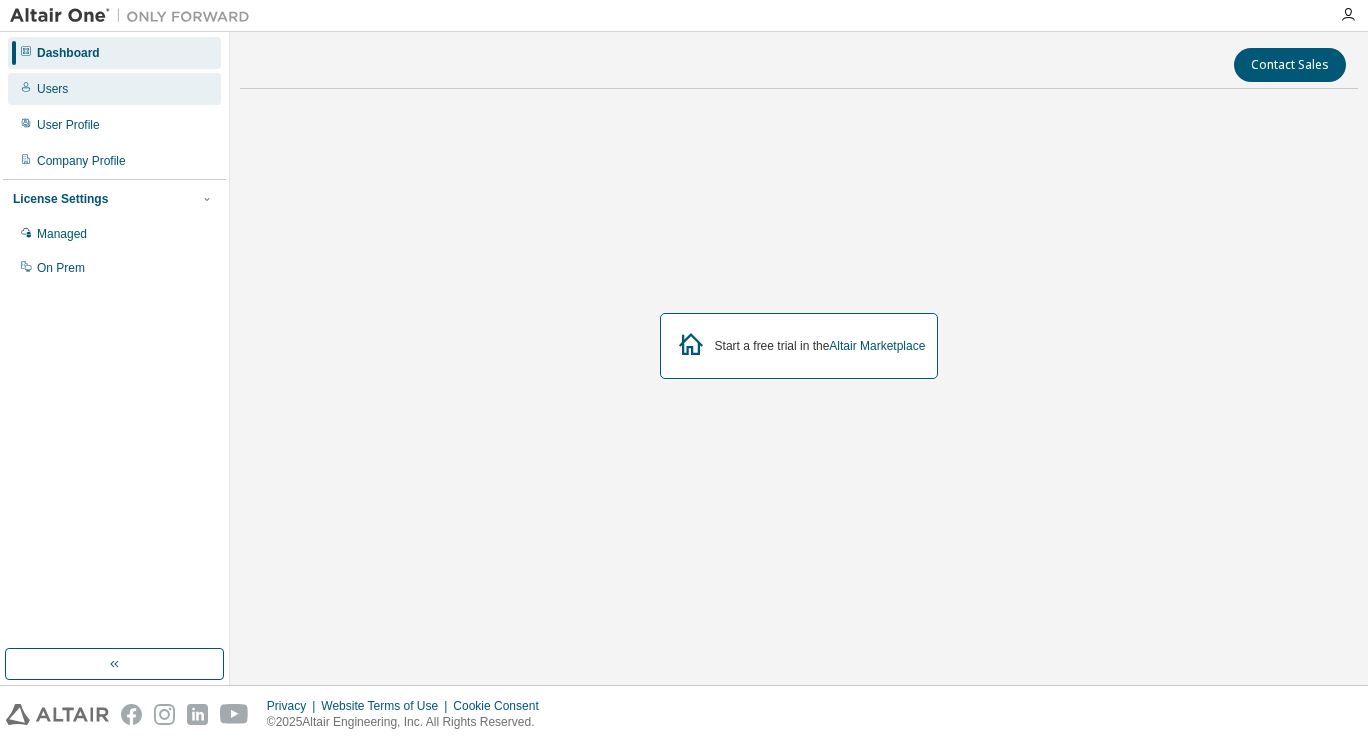 click on "Users" at bounding box center [114, 89] 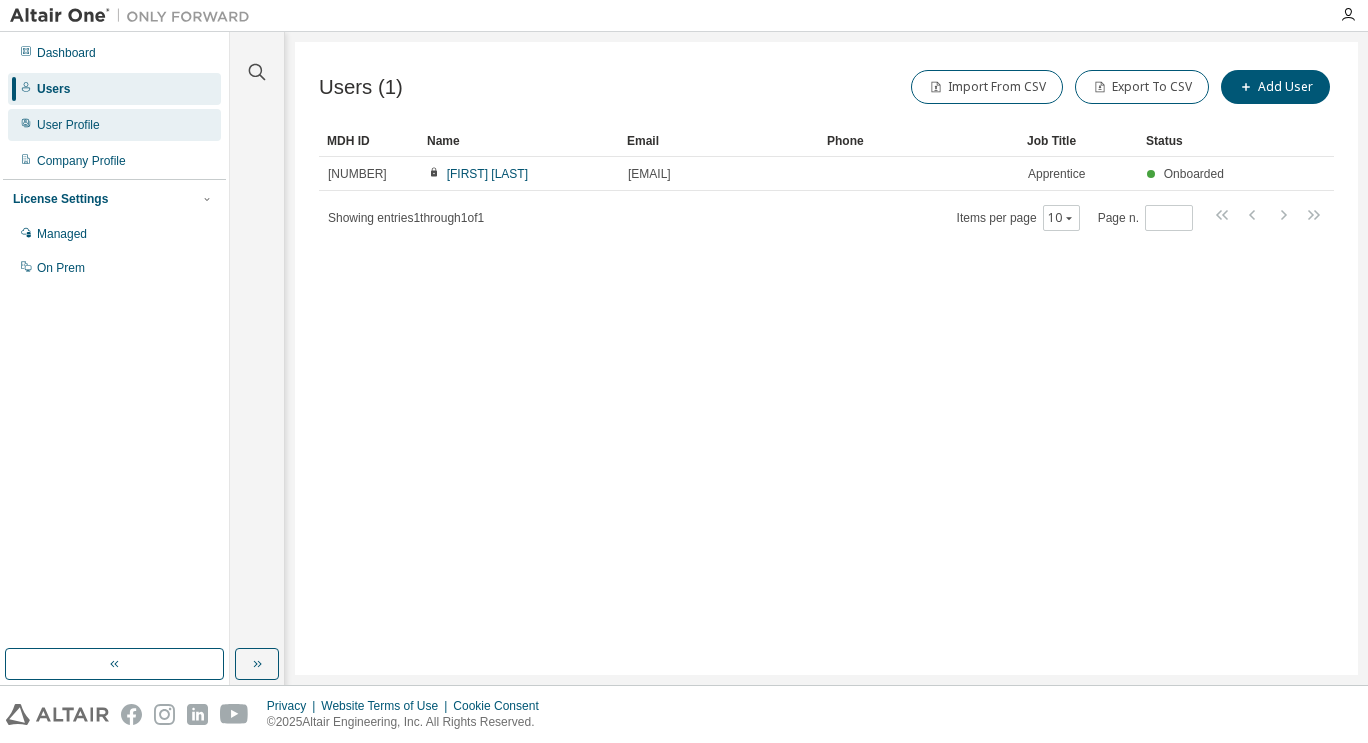 click on "User Profile" at bounding box center (114, 125) 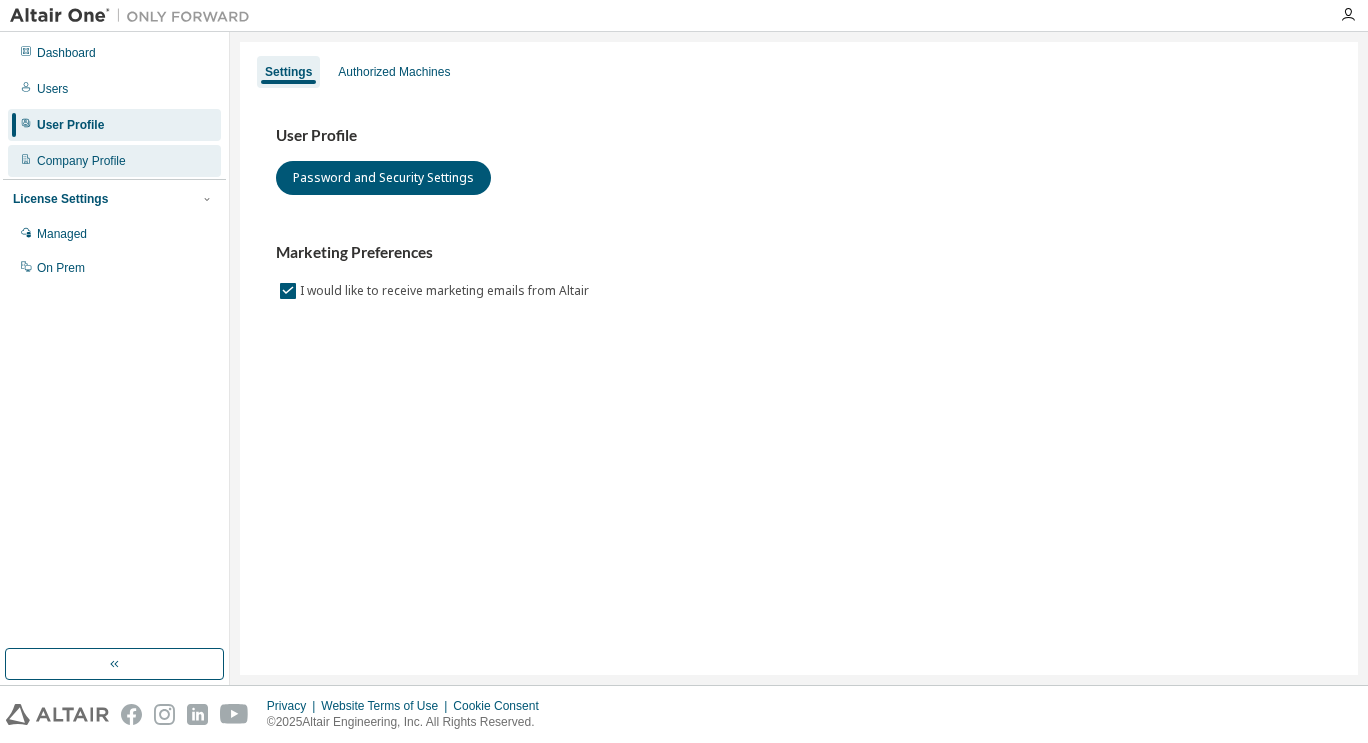 click on "Company Profile" at bounding box center [114, 161] 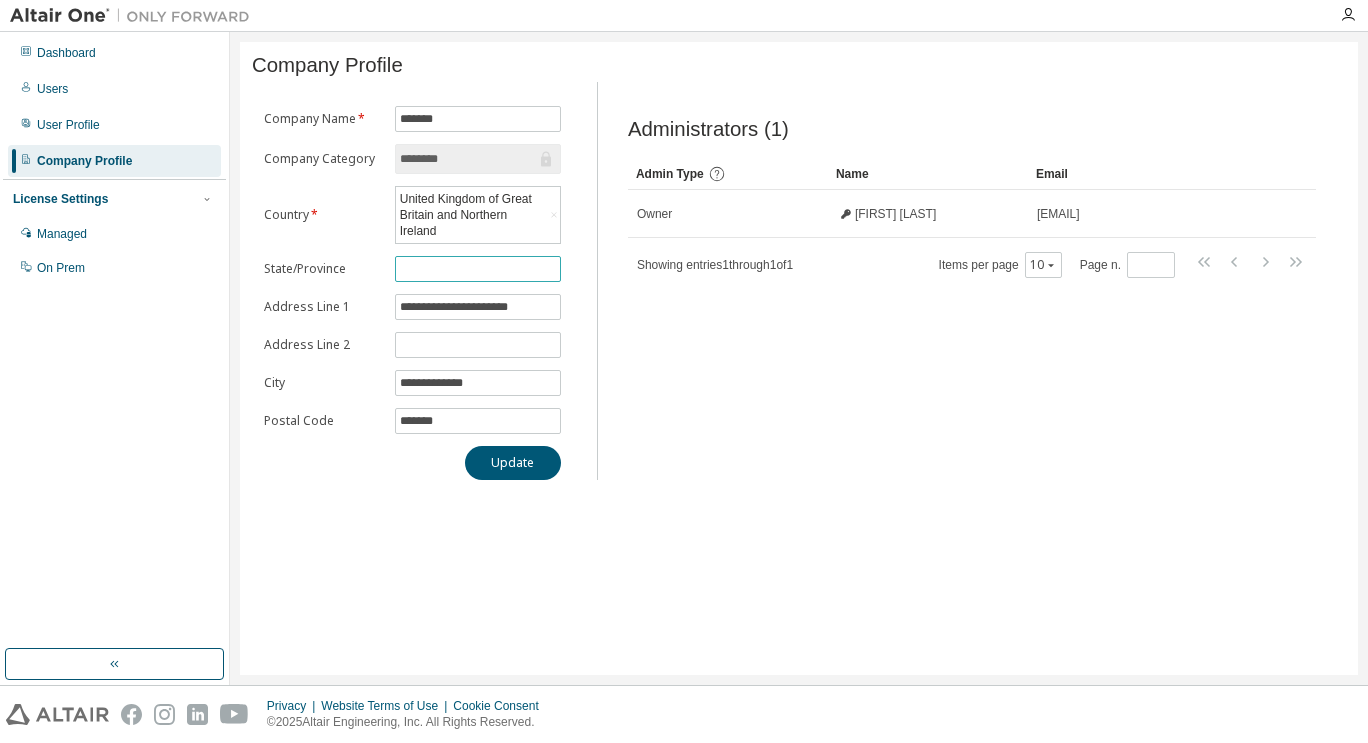 scroll, scrollTop: 0, scrollLeft: 8, axis: horizontal 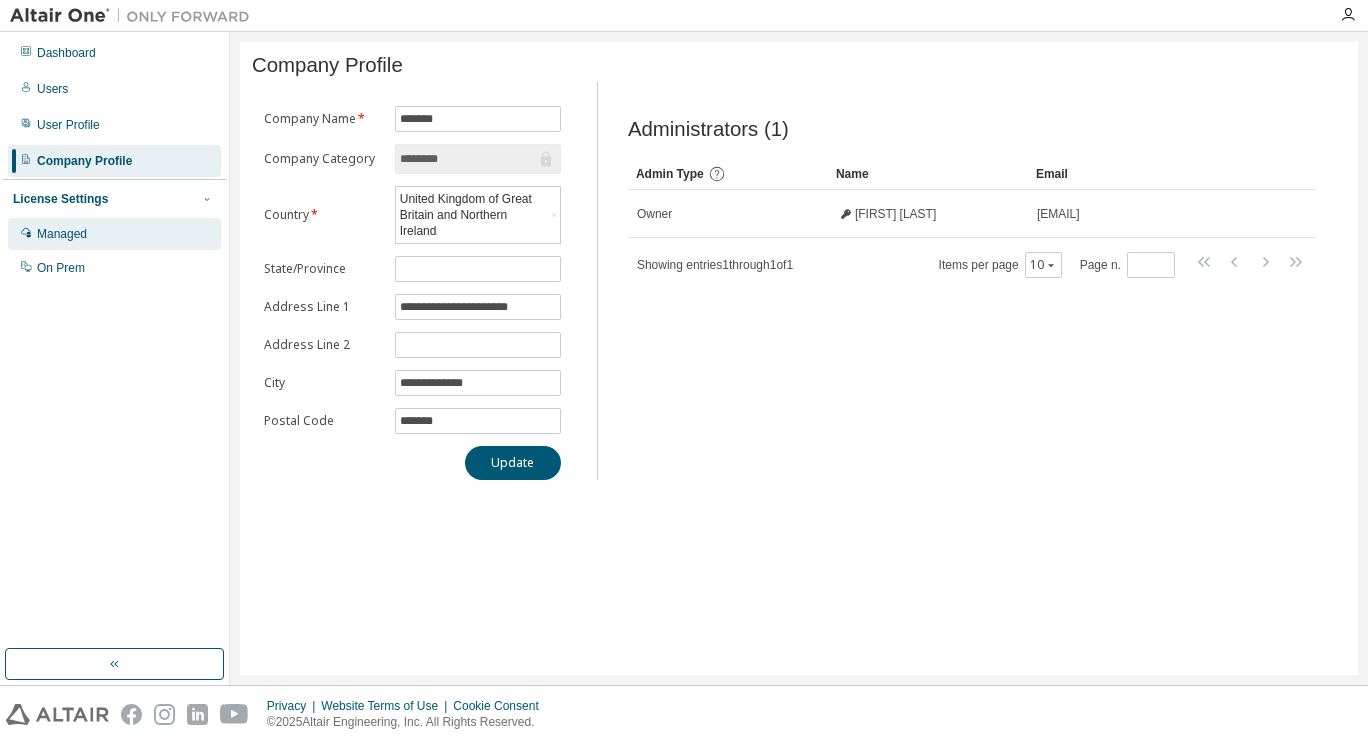 click on "Managed" at bounding box center (114, 234) 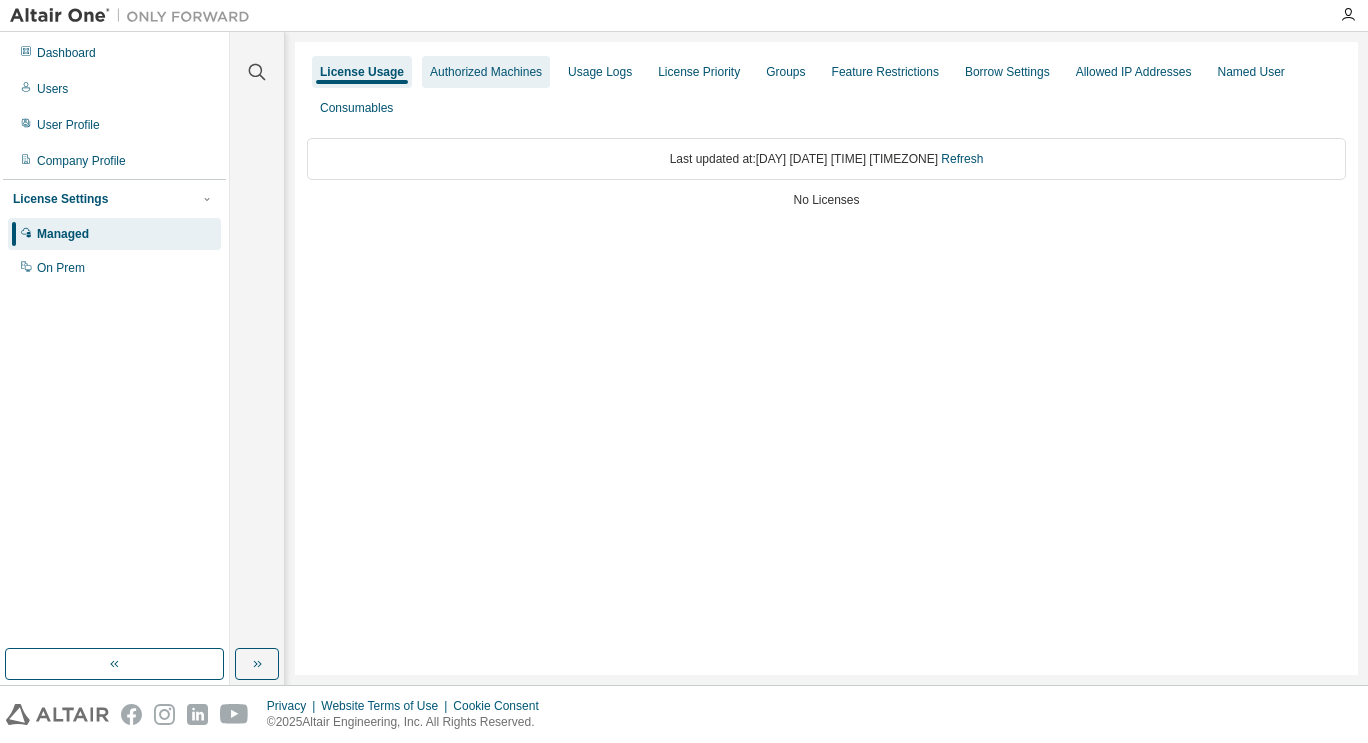 click on "Authorized Machines" at bounding box center (486, 72) 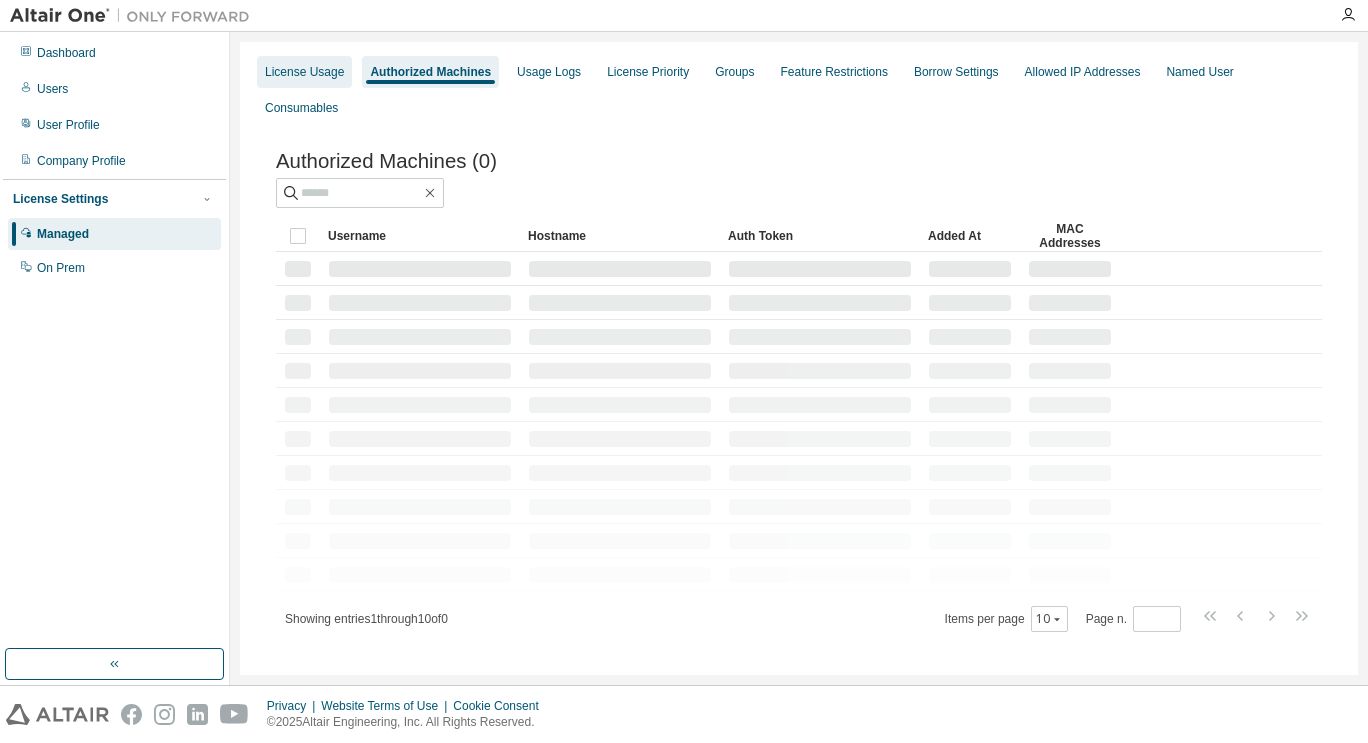 click on "License Usage" at bounding box center (304, 72) 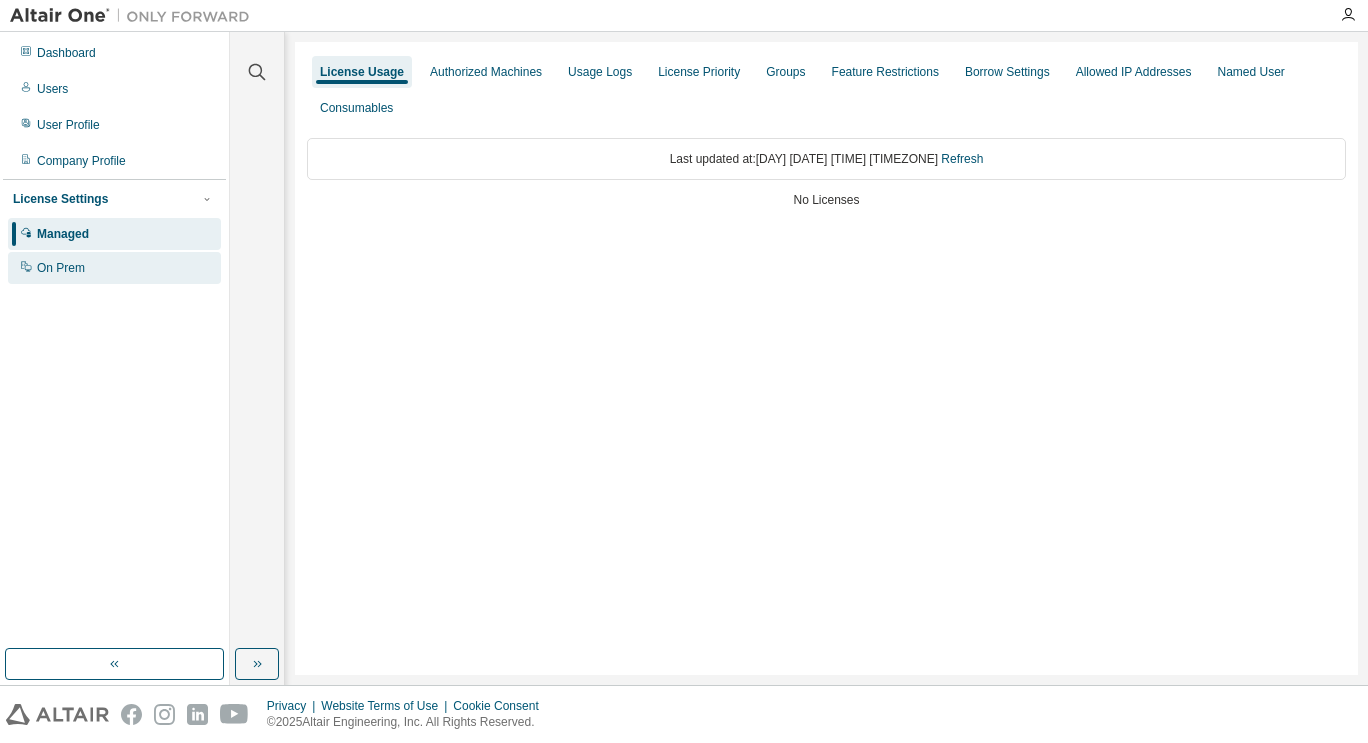 click on "On Prem" at bounding box center (114, 268) 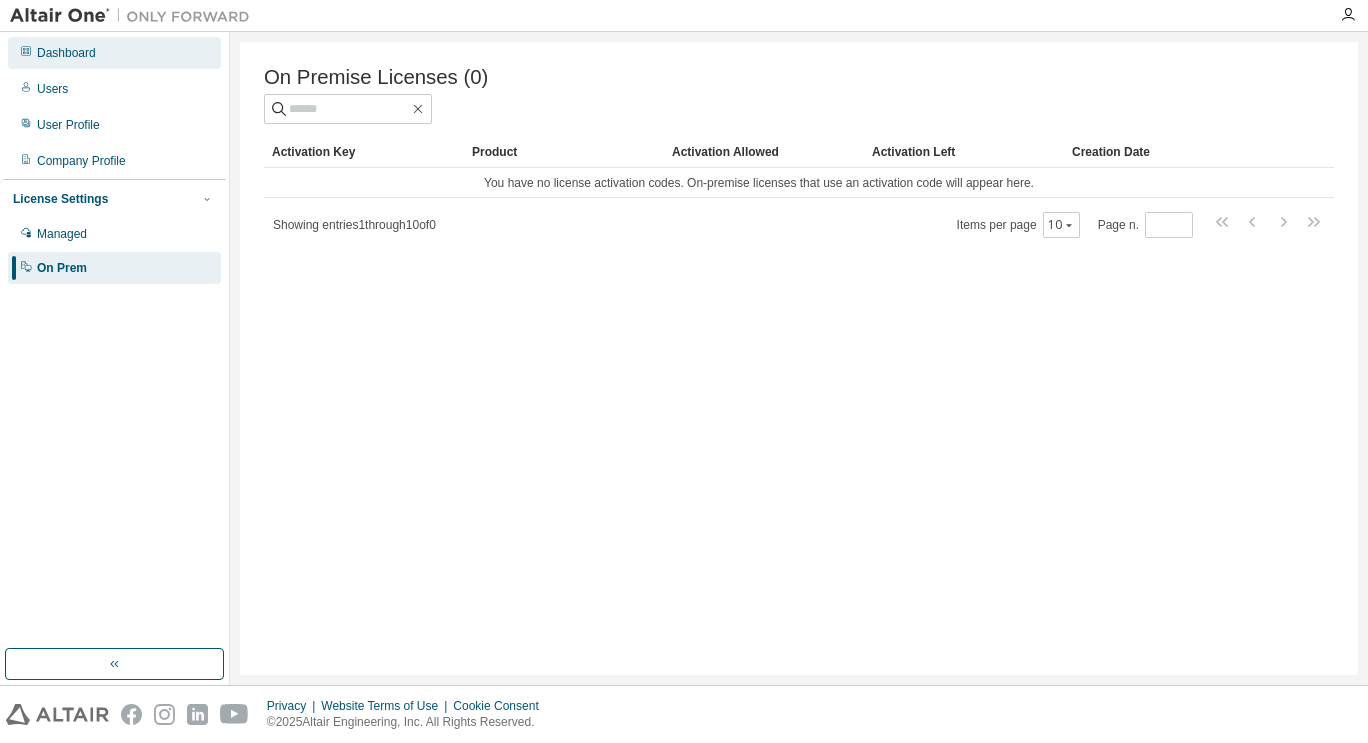 click on "Dashboard" at bounding box center [114, 53] 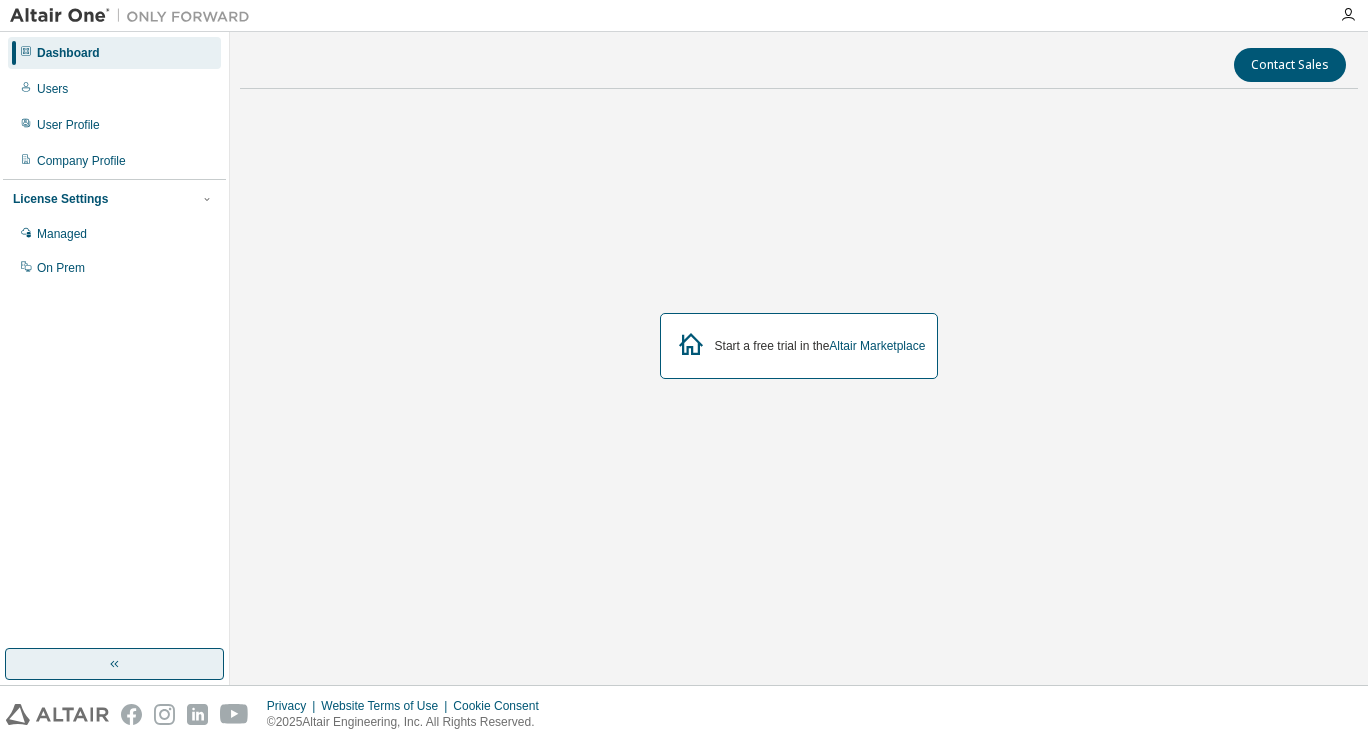 click at bounding box center [114, 664] 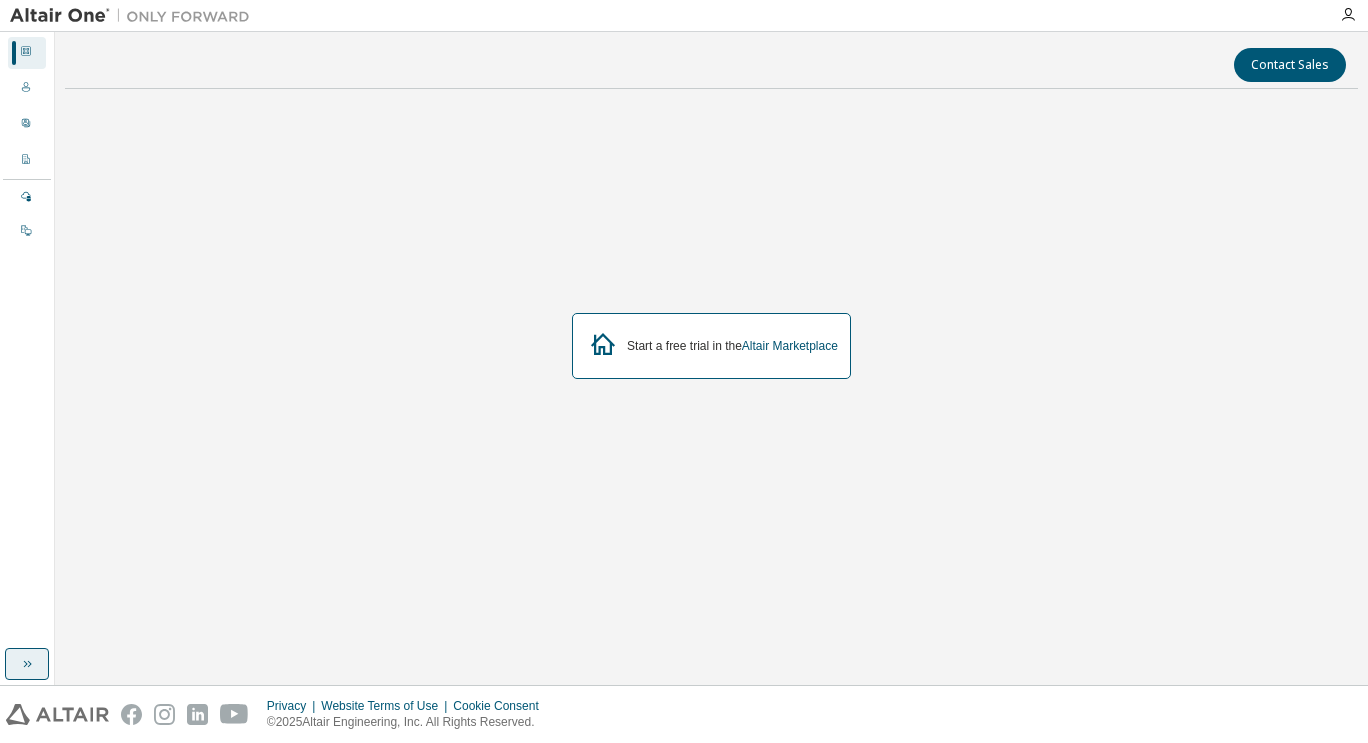 click at bounding box center [27, 664] 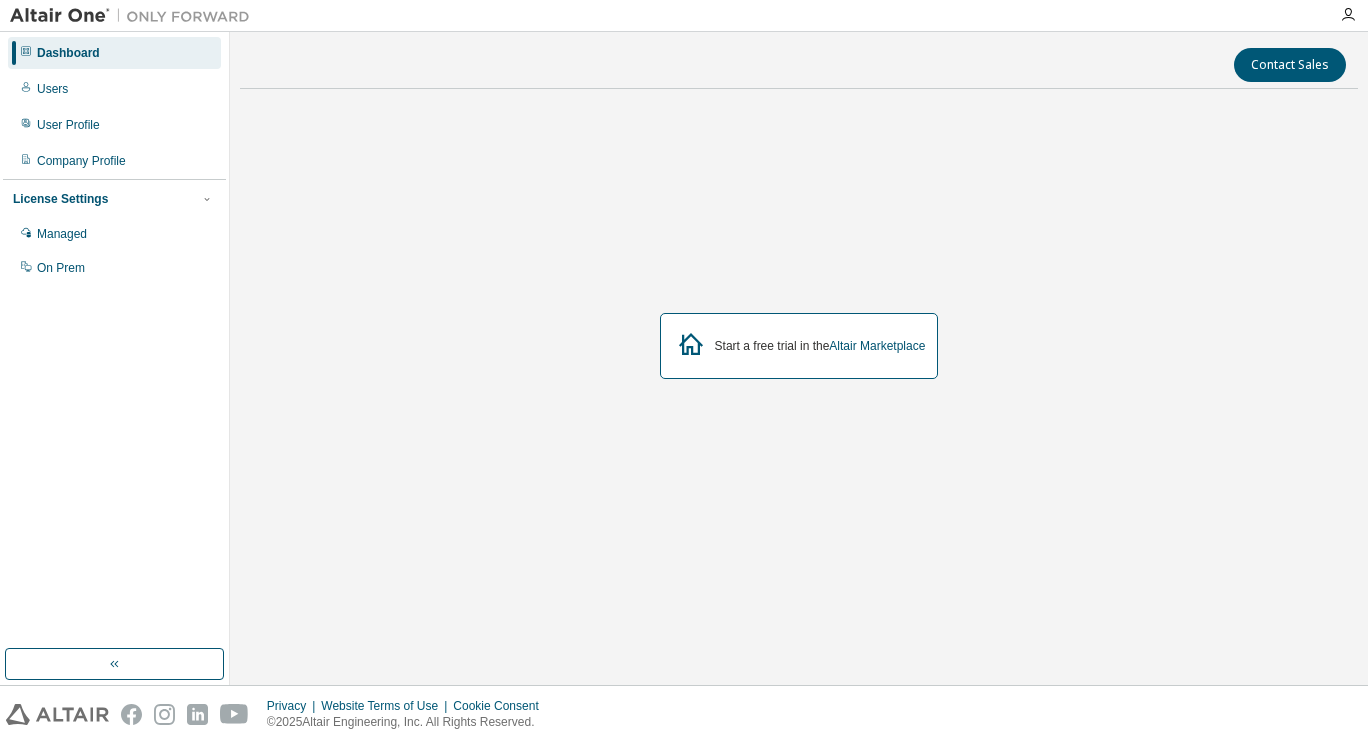click at bounding box center (135, 16) 